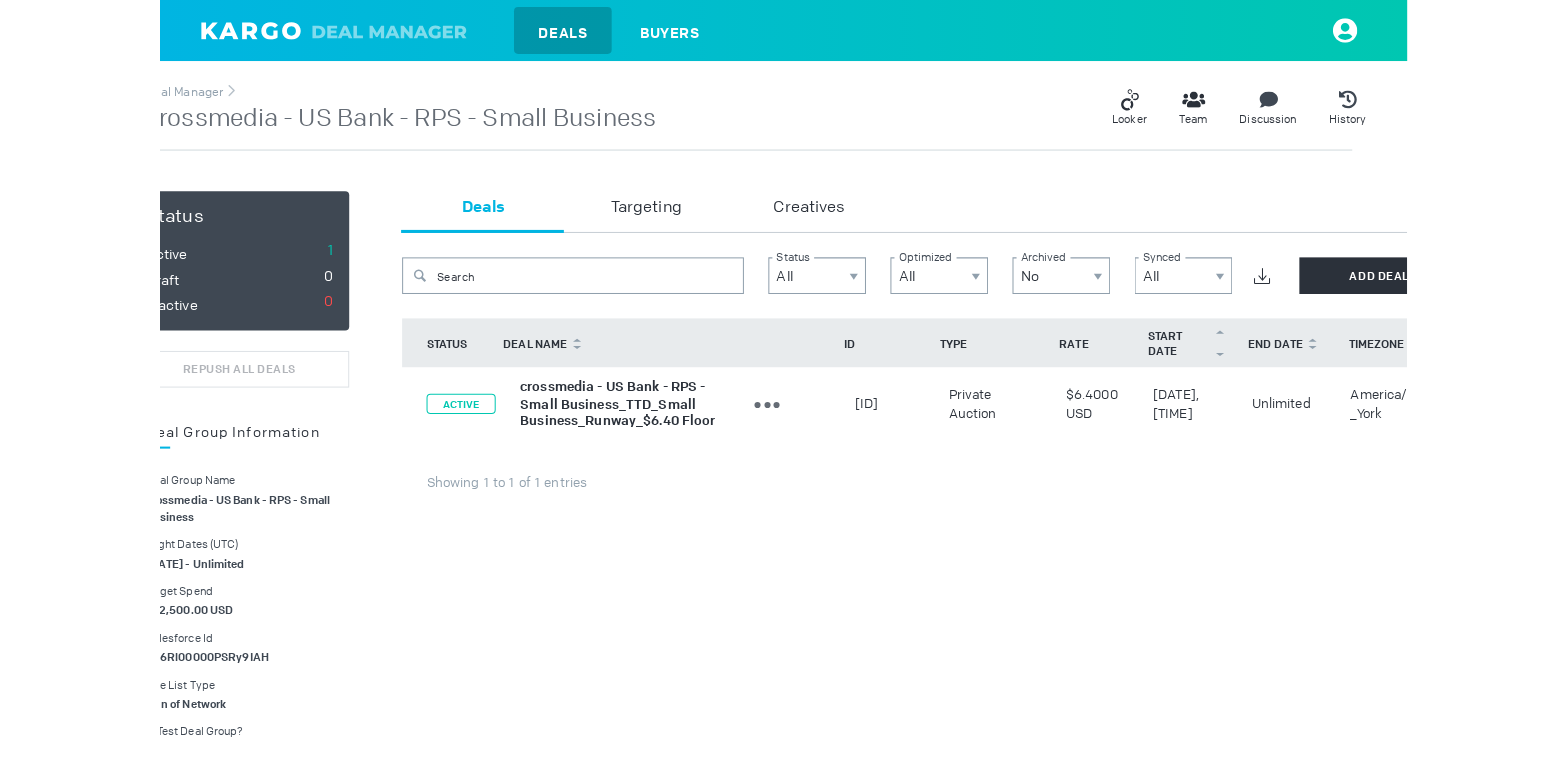 scroll, scrollTop: 0, scrollLeft: 0, axis: both 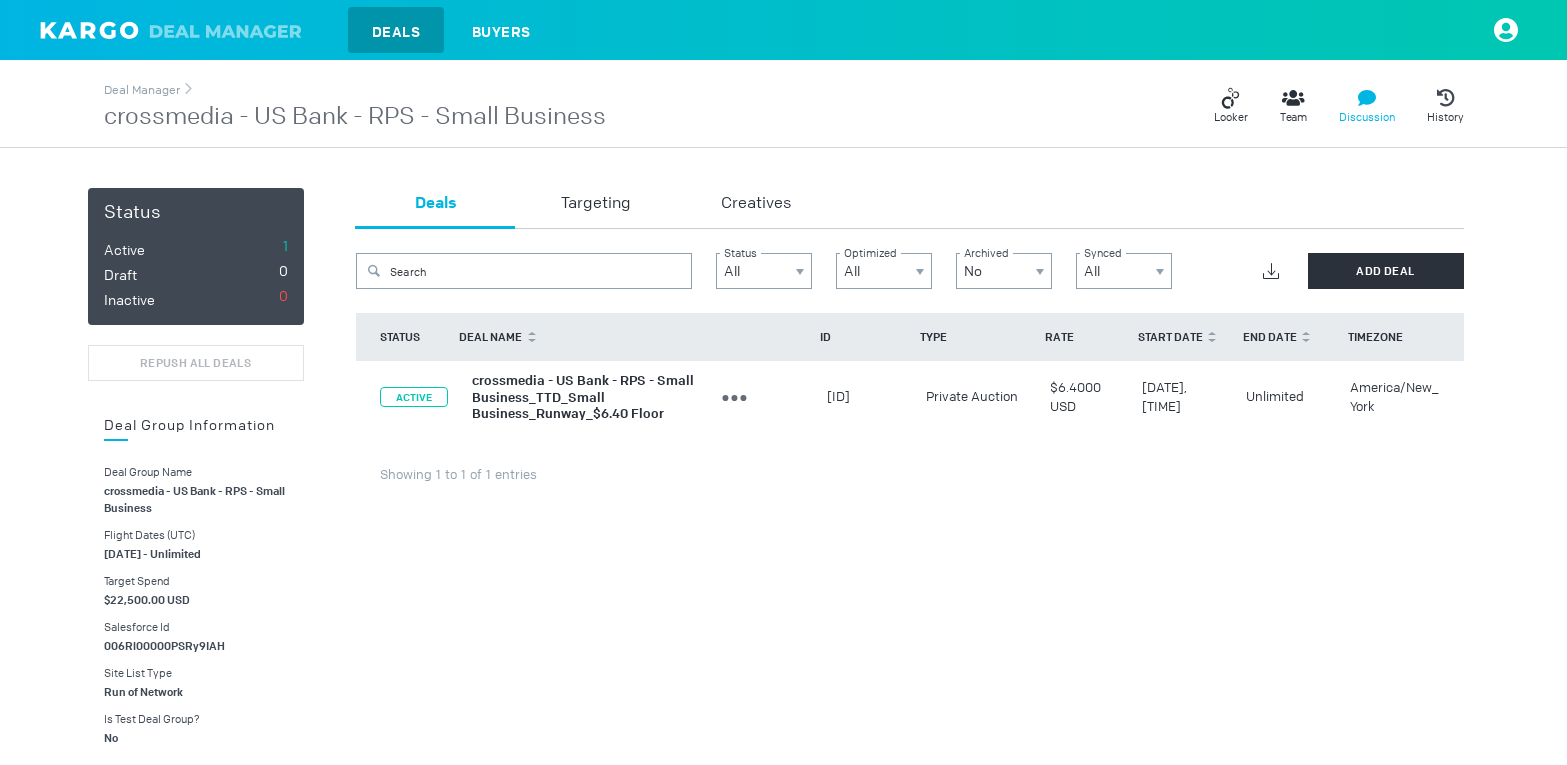 click on "Discussion" at bounding box center (1367, 117) 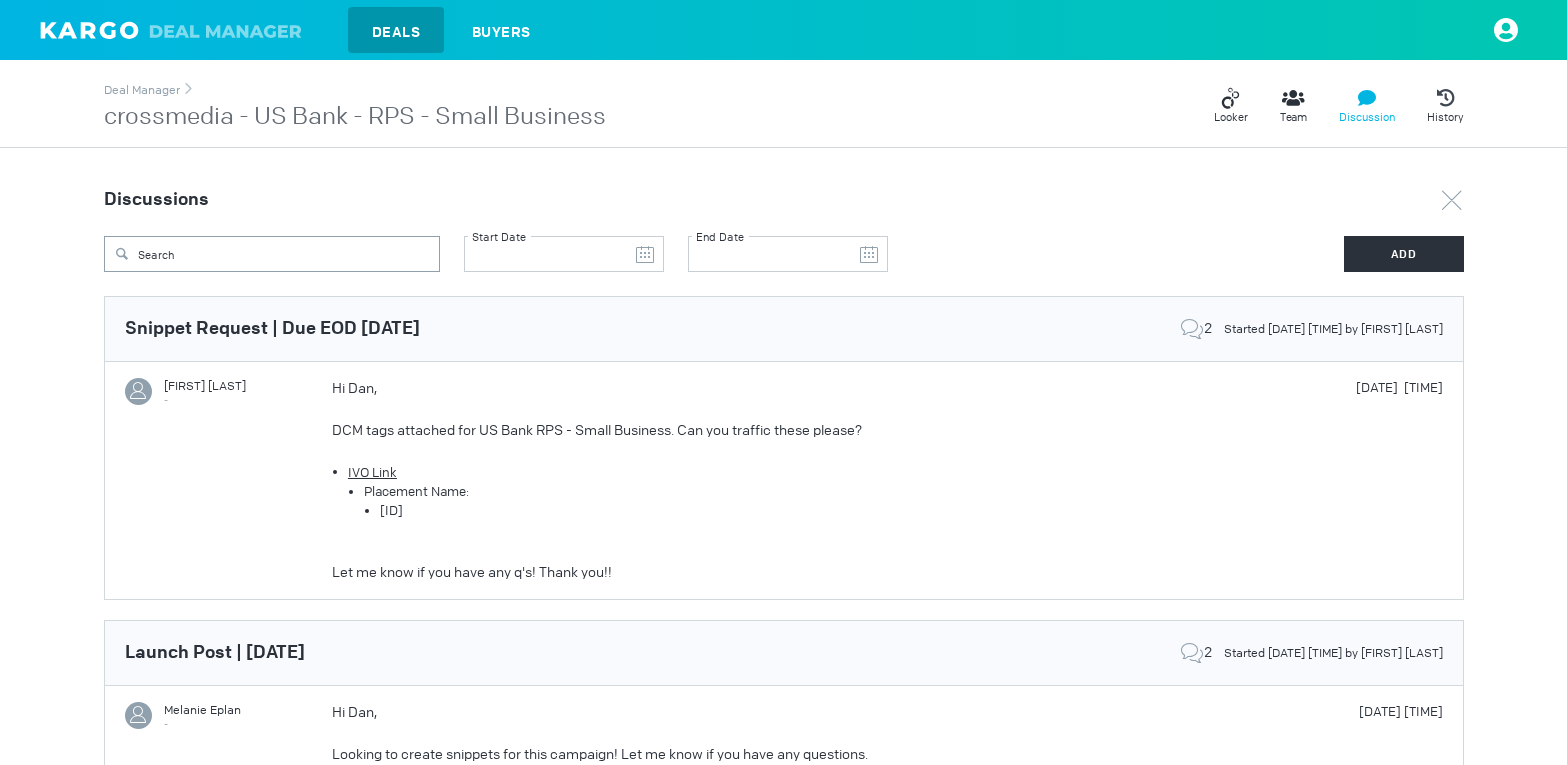 click on "Placement Name: 2025_The Trade Desk_PROS.NAT.CTIT_Small Business.Kargo-73581_1x1_Triple Cash_Display_V_NA_410675733" at bounding box center (613, 501) 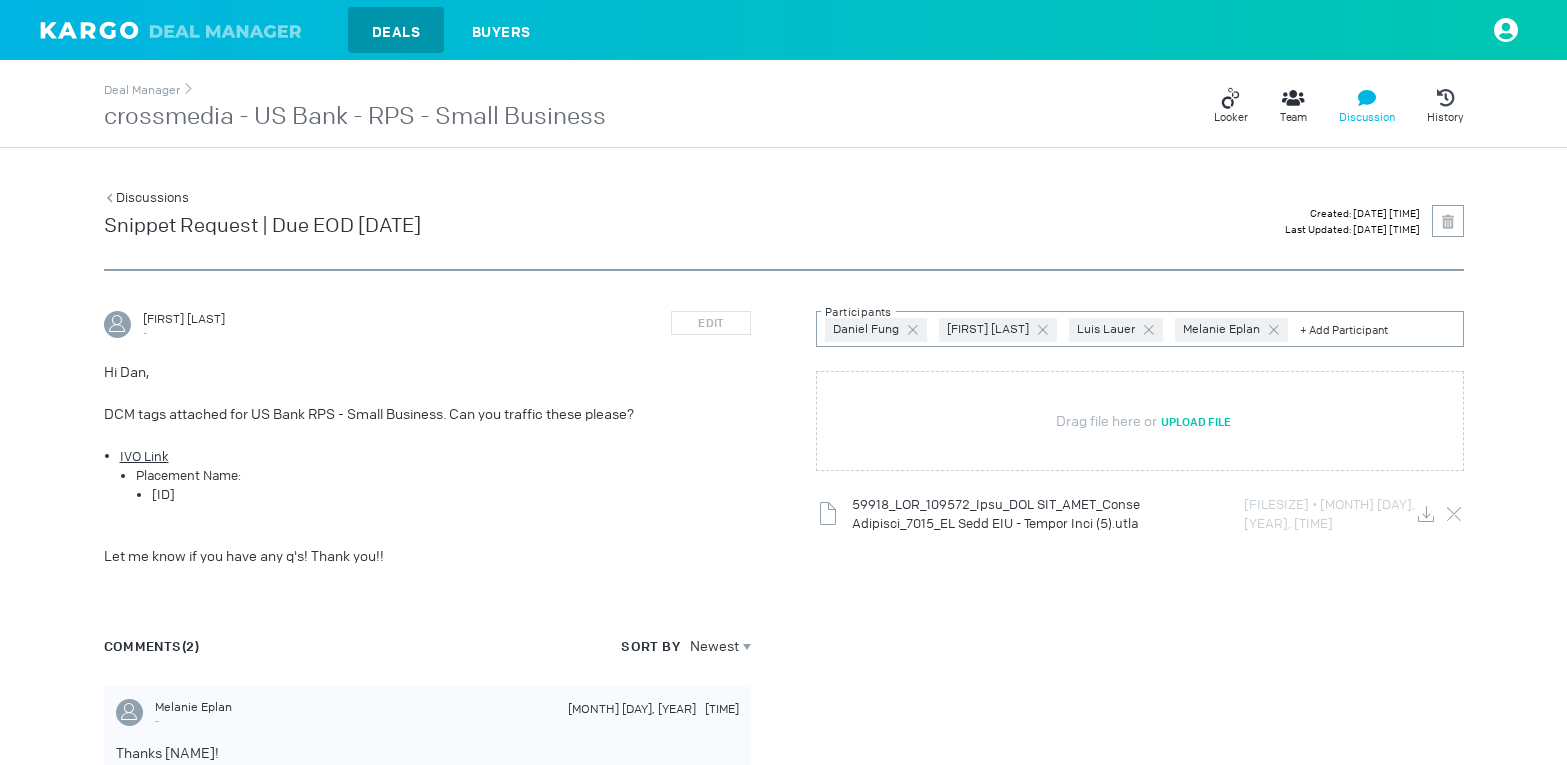 drag, startPoint x: 372, startPoint y: 519, endPoint x: 91, endPoint y: 377, distance: 314.84122 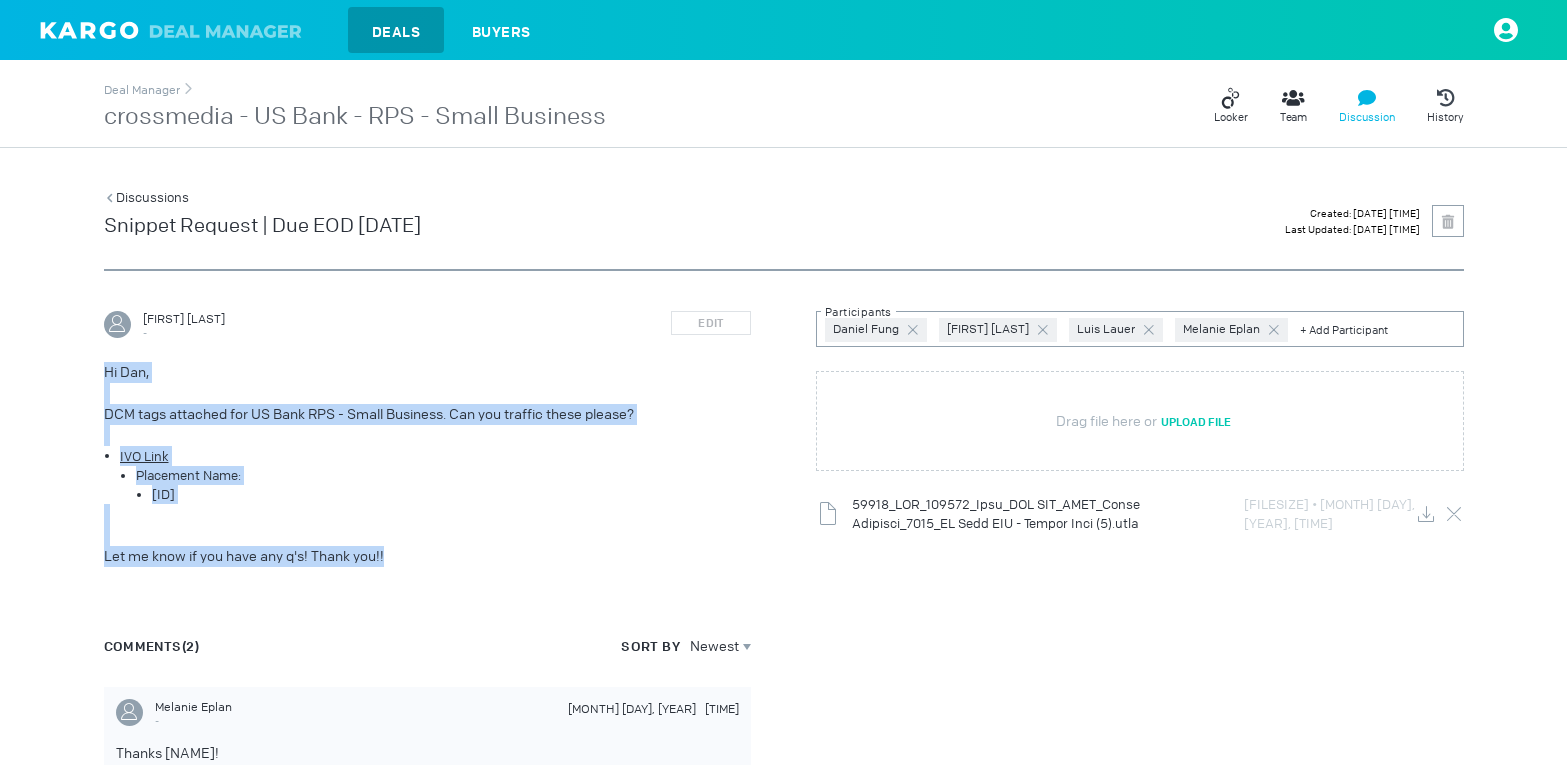 drag, startPoint x: 406, startPoint y: 578, endPoint x: 101, endPoint y: 376, distance: 365.82645 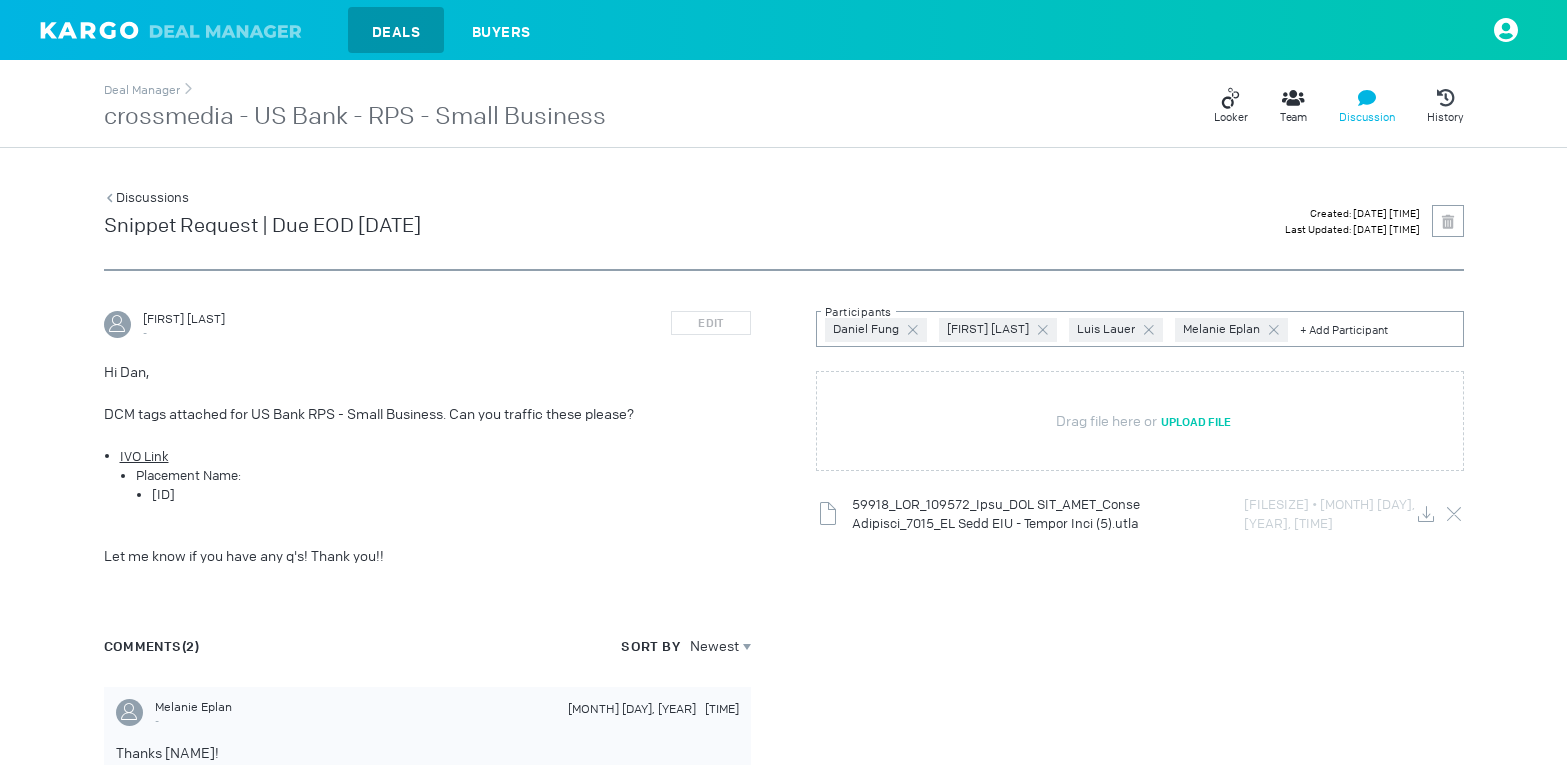 click on "crossmedia - US Bank - RPS - Small Business" at bounding box center (355, 117) 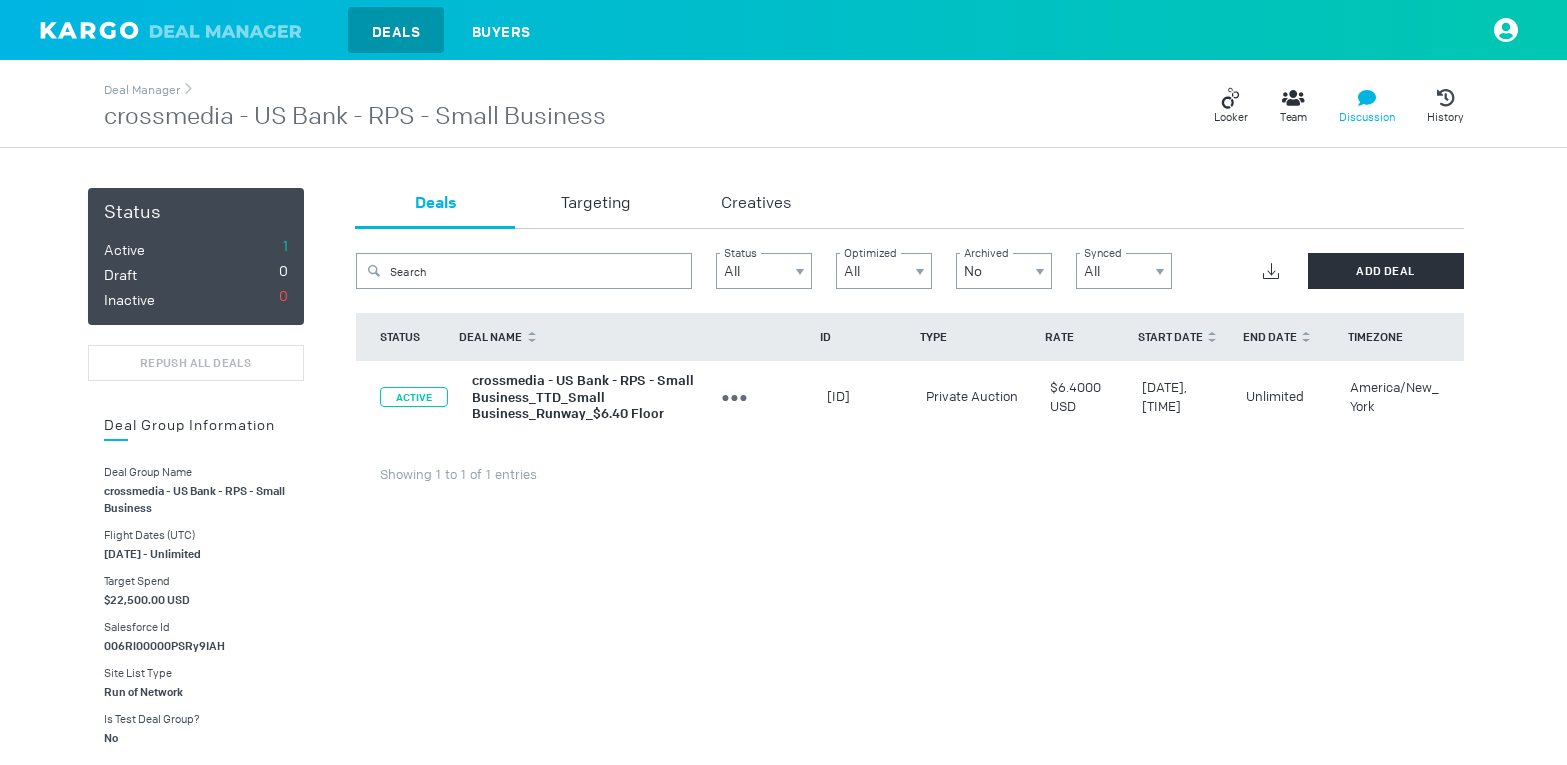 click on "Discussion" at bounding box center (1367, 117) 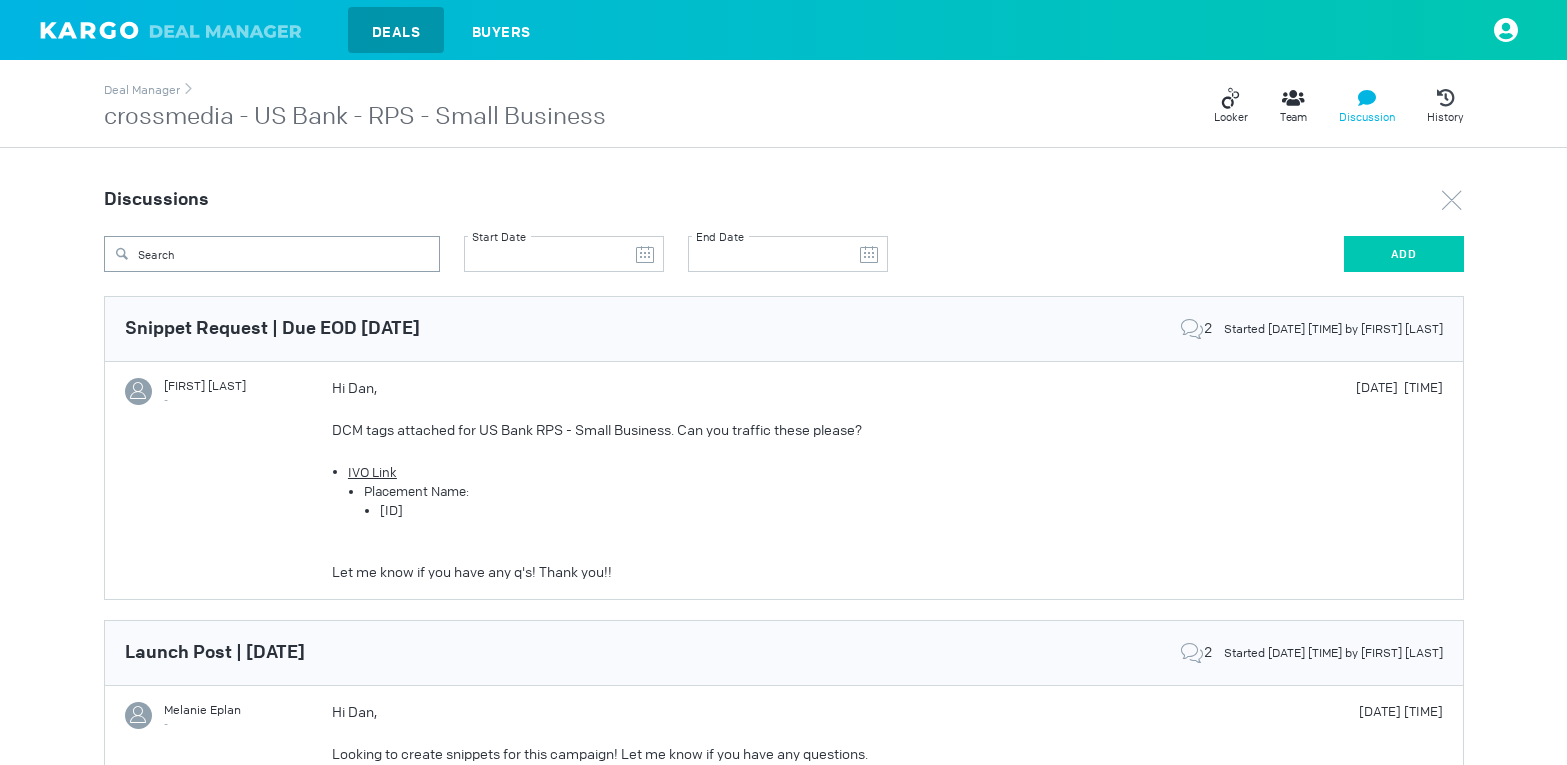 click on "ADD" at bounding box center (1404, 254) 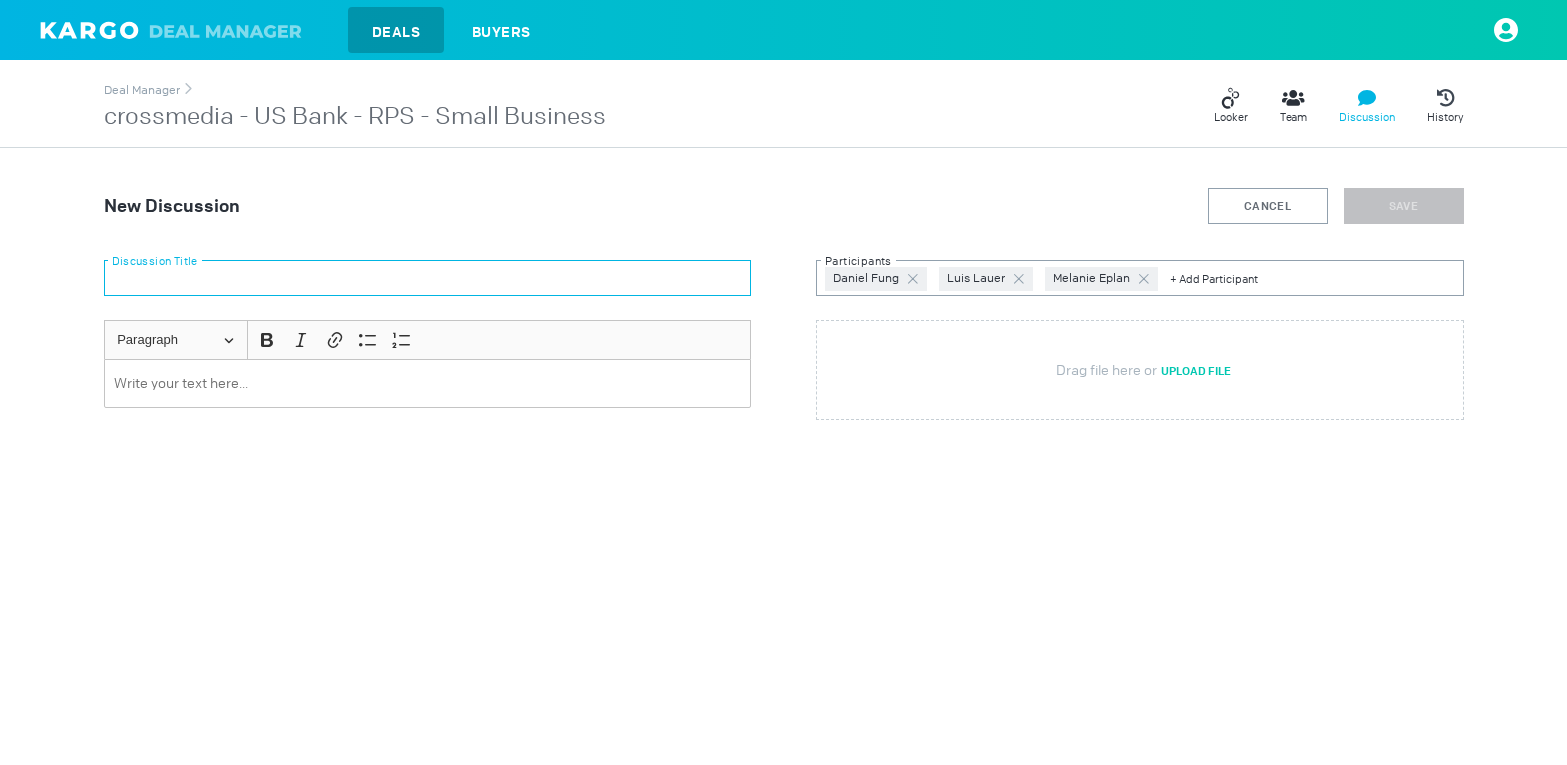 click at bounding box center (428, 278) 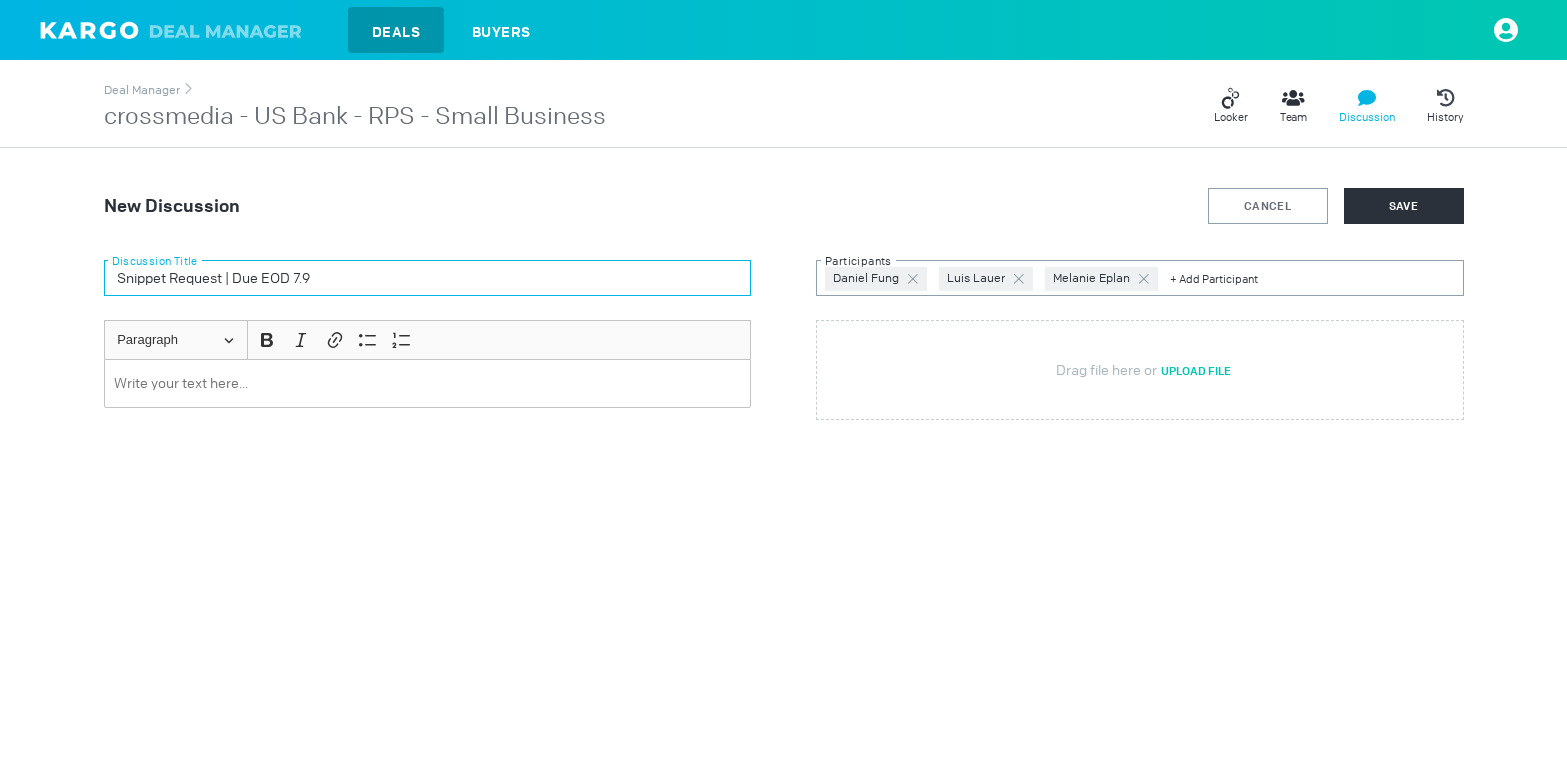 type on "Snippet Request | Due EOD 7.9" 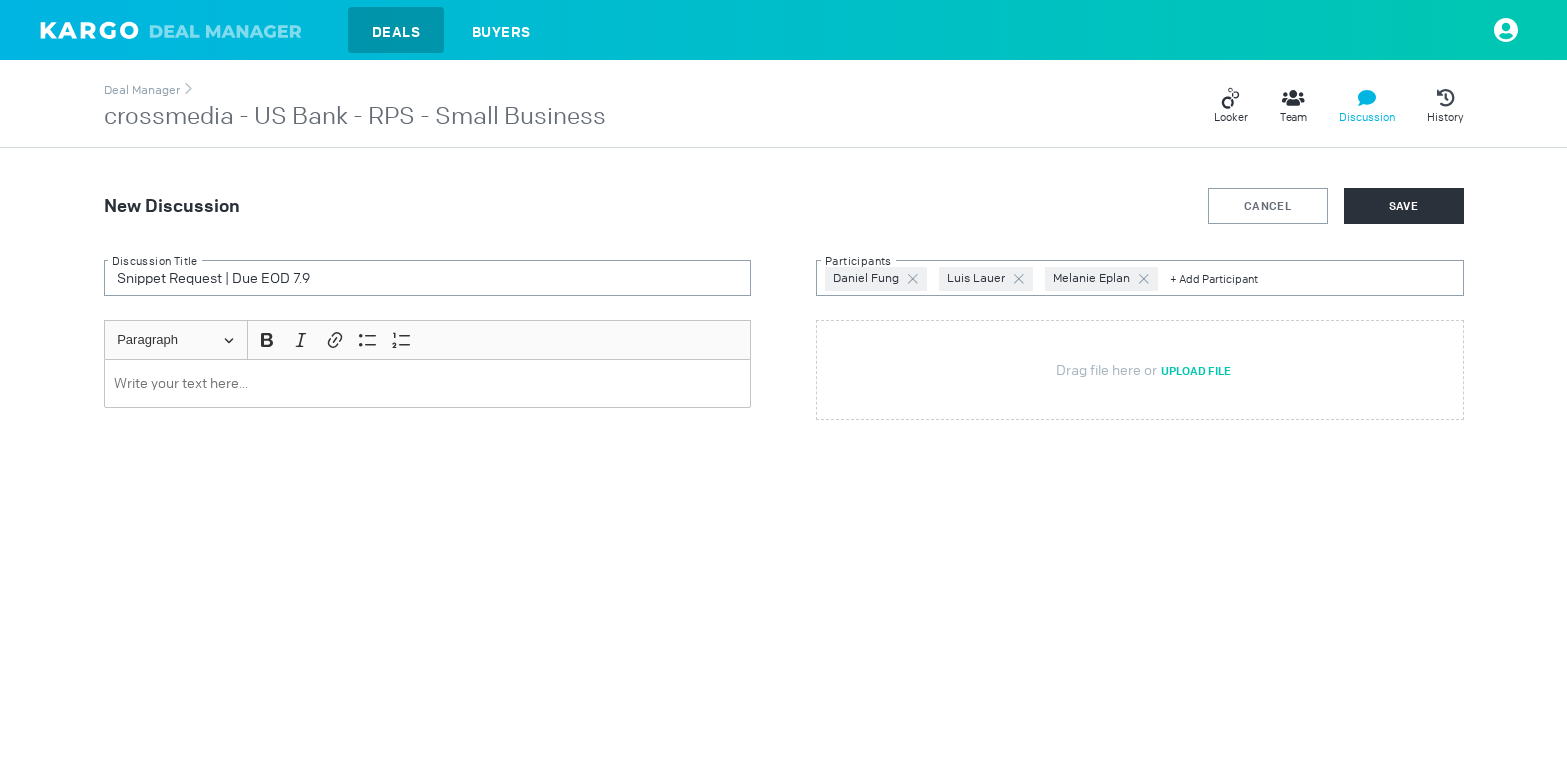 click at bounding box center (427, 383) 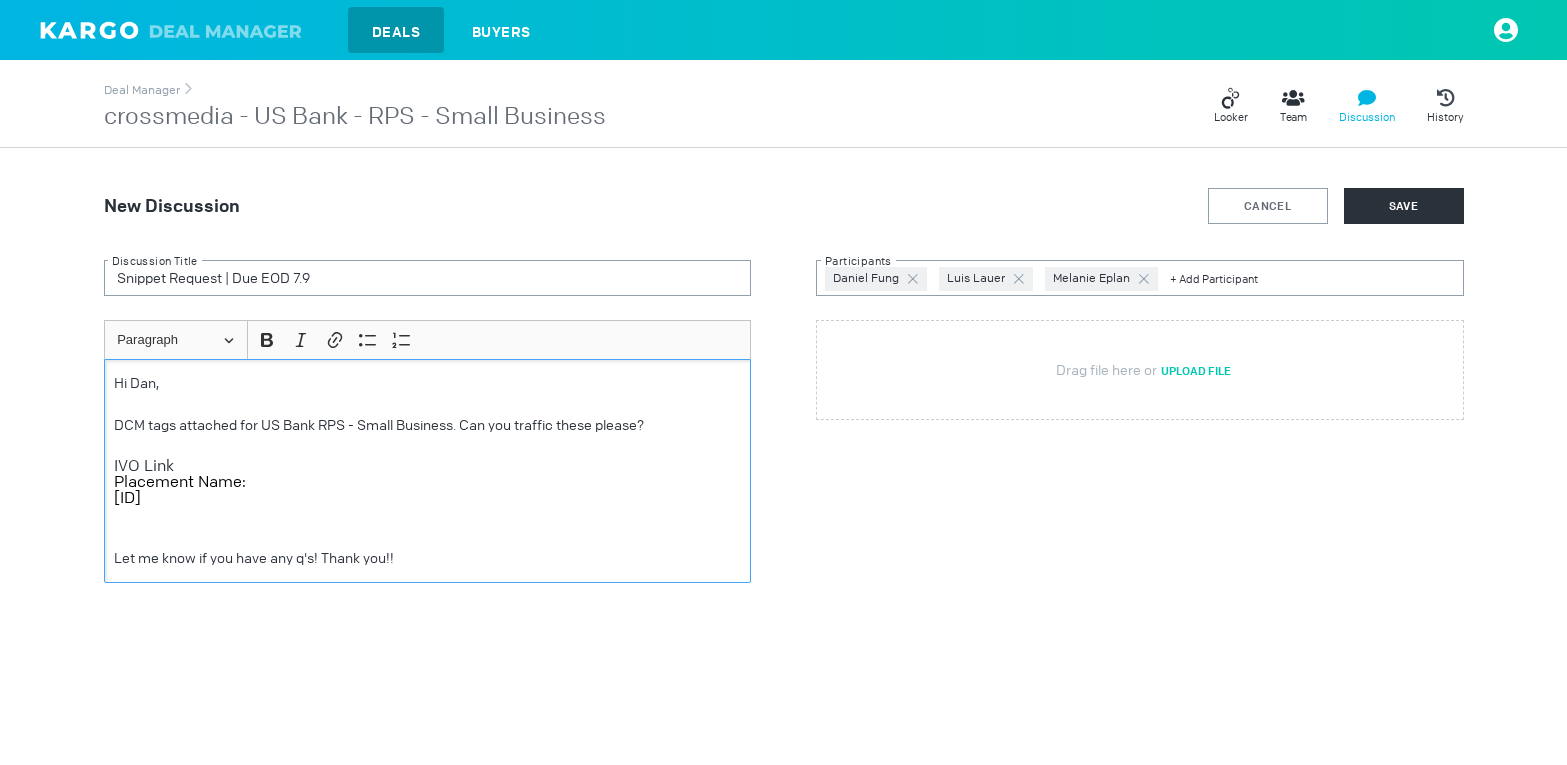 click at bounding box center [427, 446] 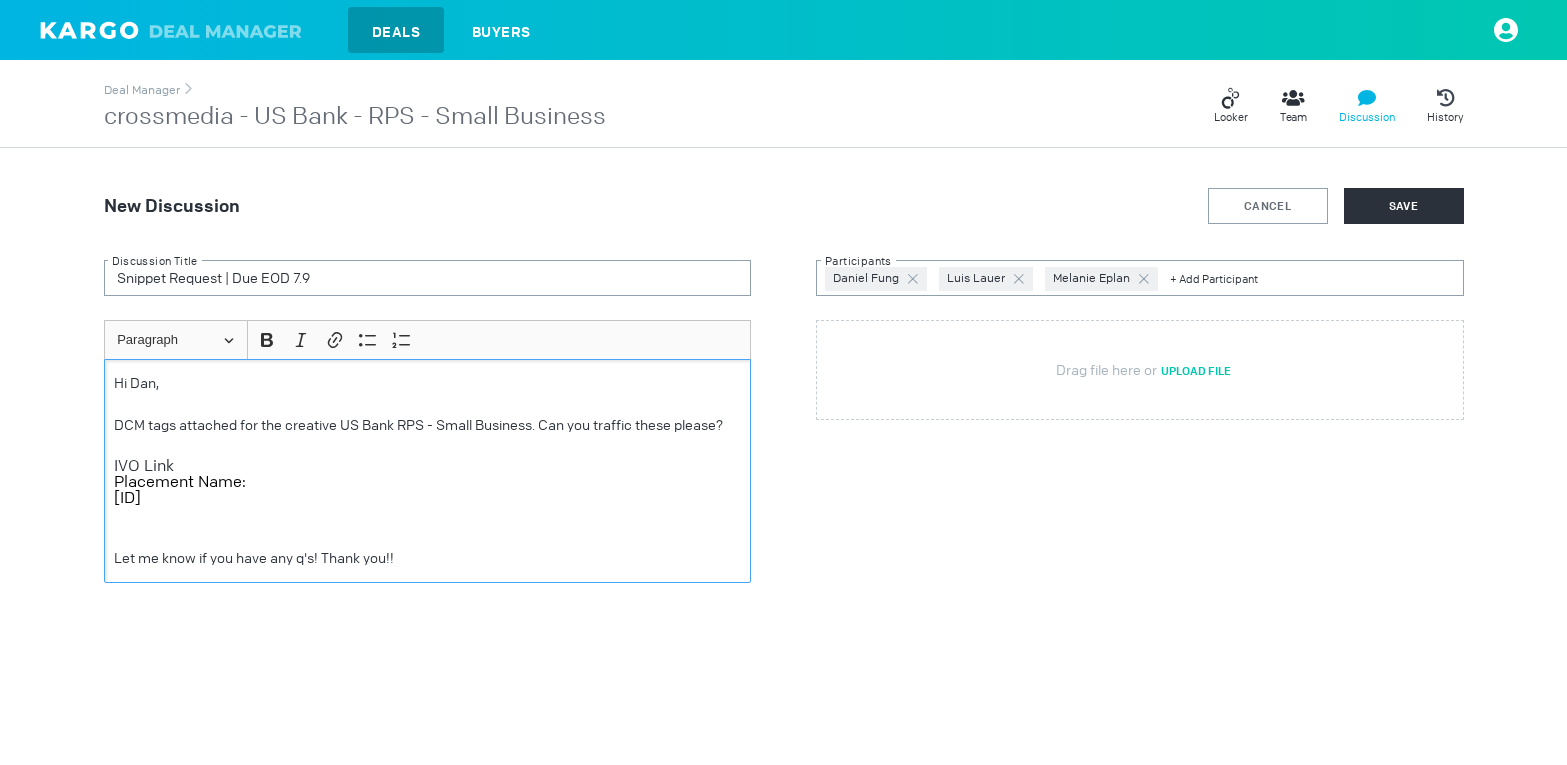 click on "DCM tags attached for the creative US Bank RPS - Small Business. Can you traffic these please?" at bounding box center [427, 425] 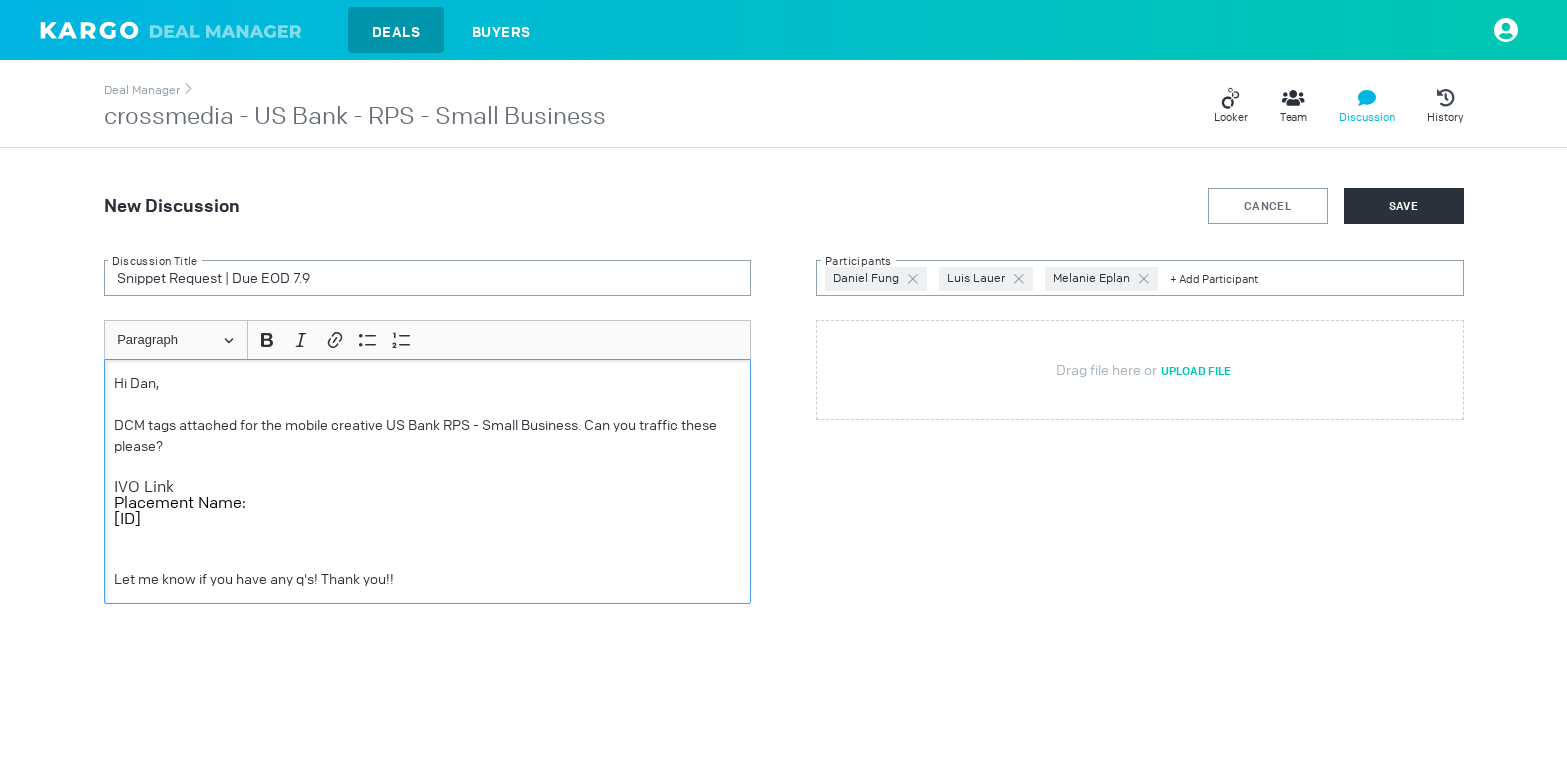 click on "[ID]" at bounding box center (427, 519) 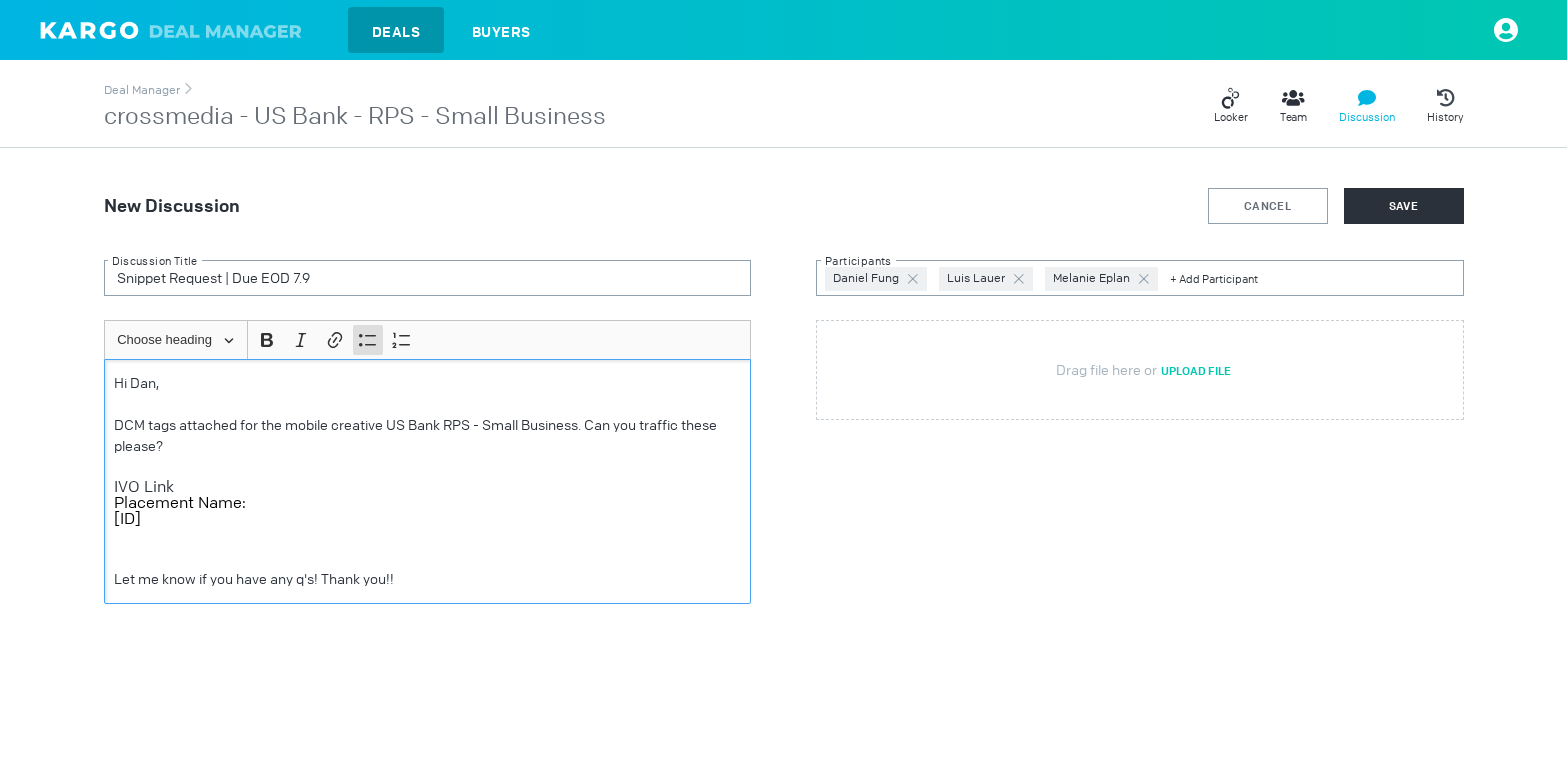 click at bounding box center [427, 467] 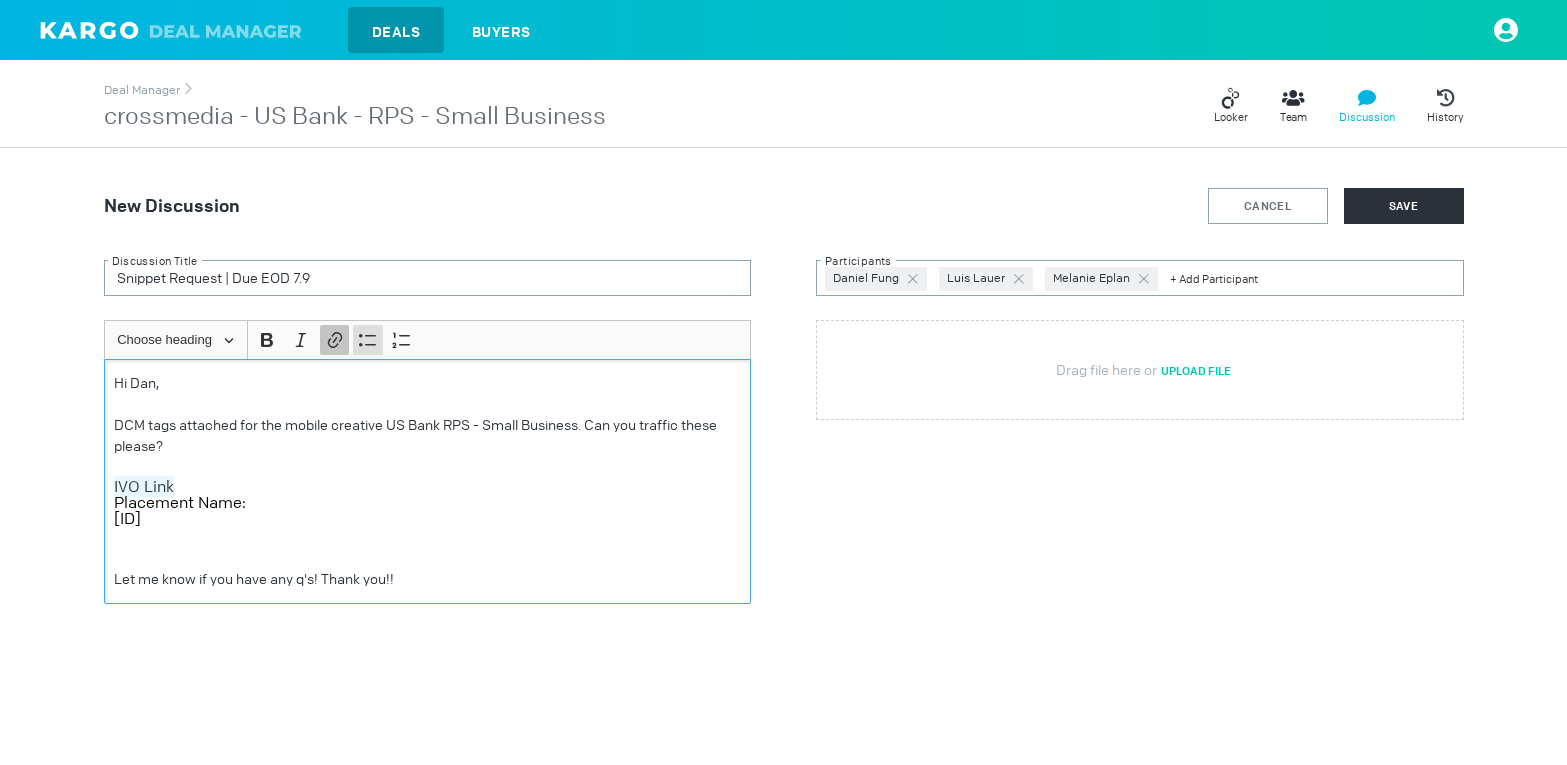 click at bounding box center (335, 340) 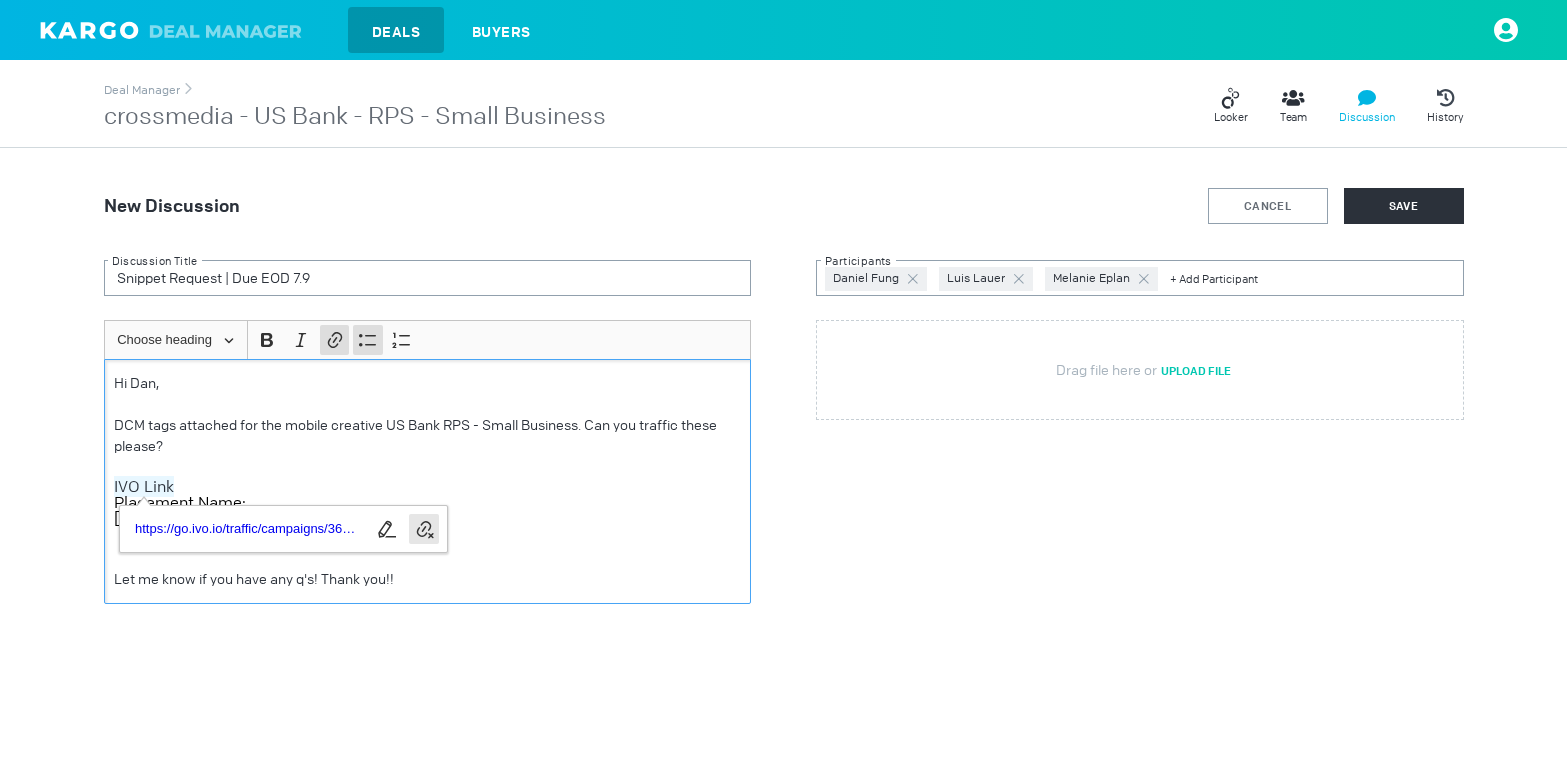 click at bounding box center [424, 529] 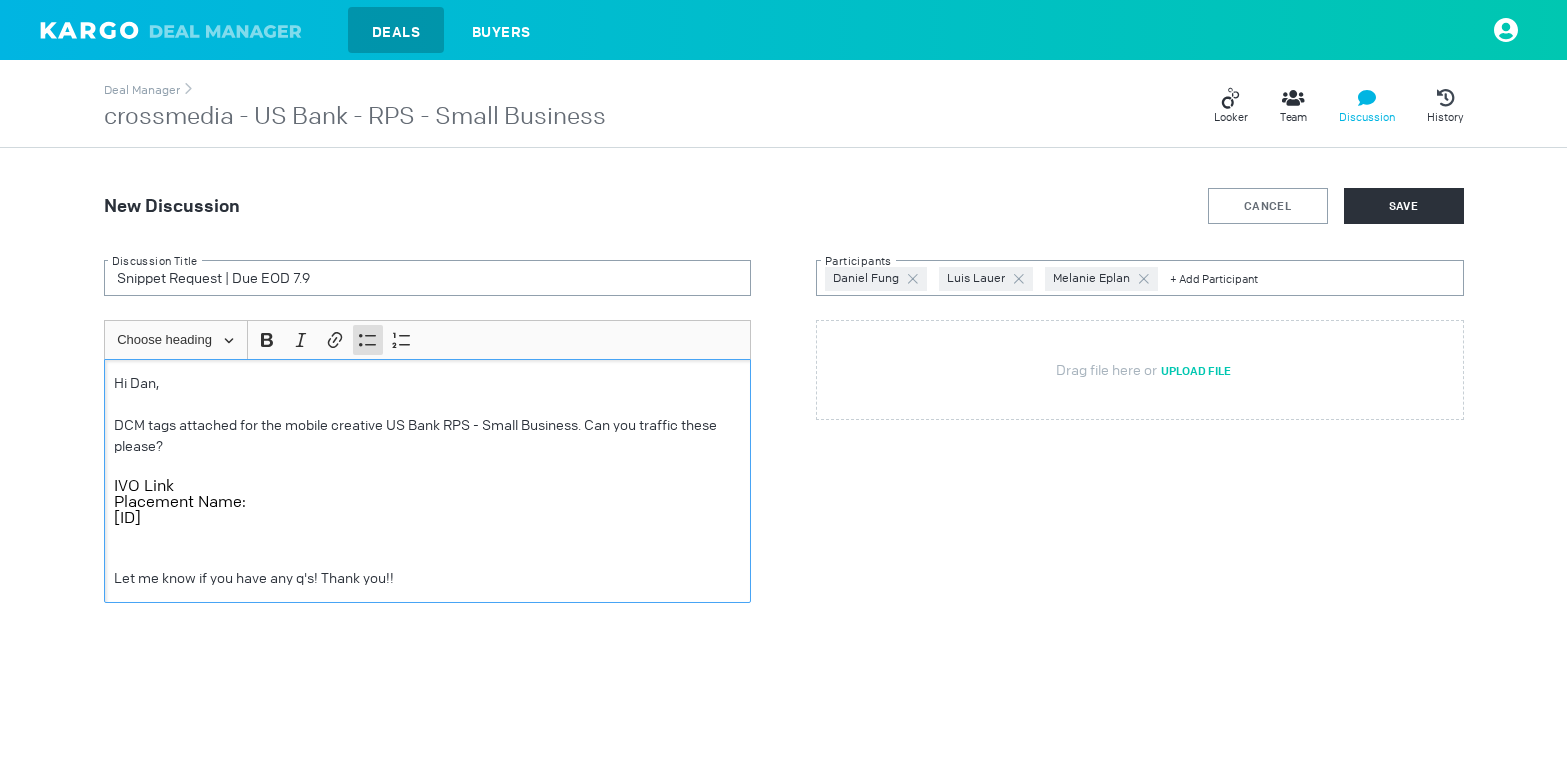 click on "[ID]" at bounding box center (427, 502) 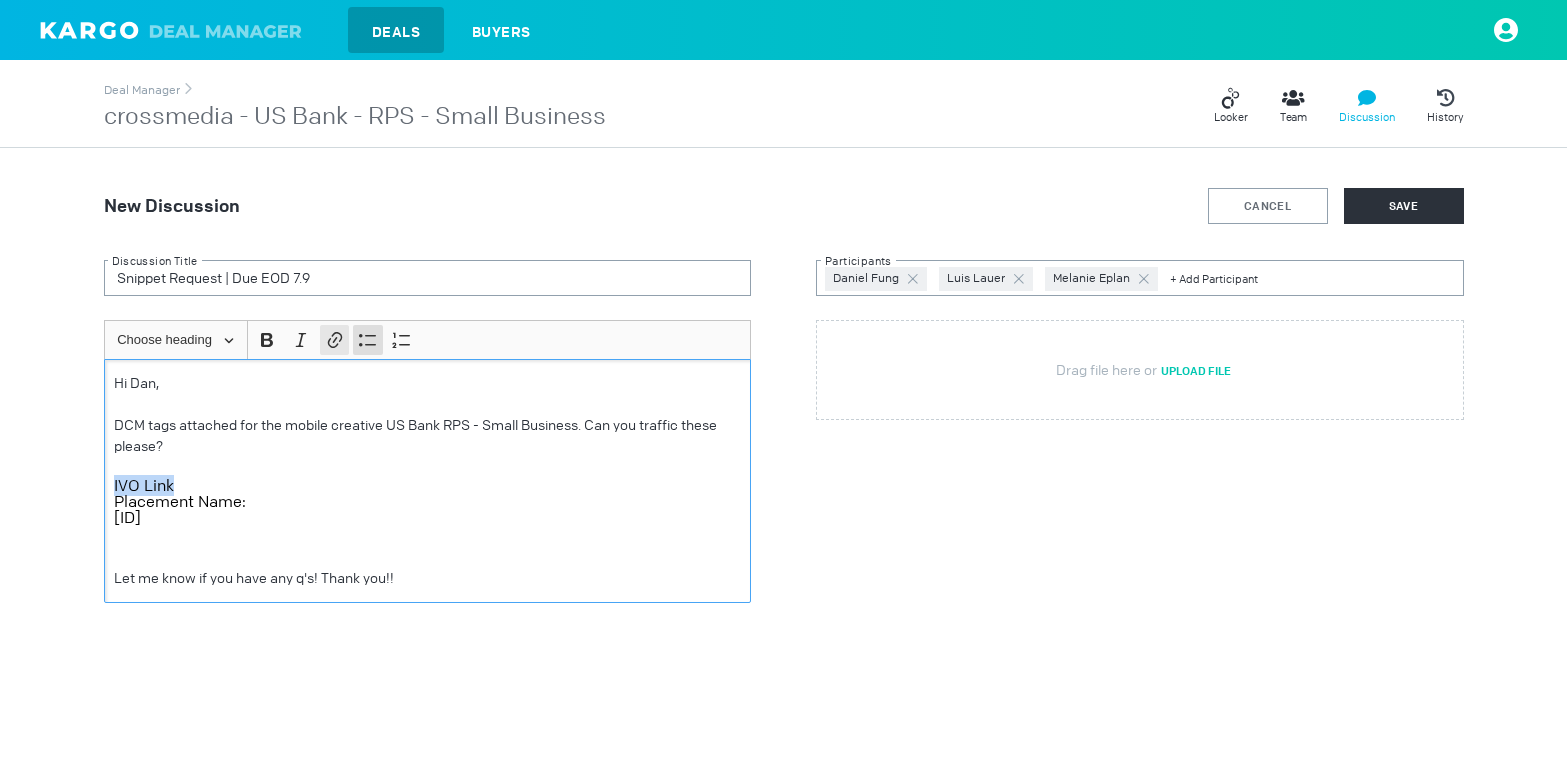 click at bounding box center [335, 340] 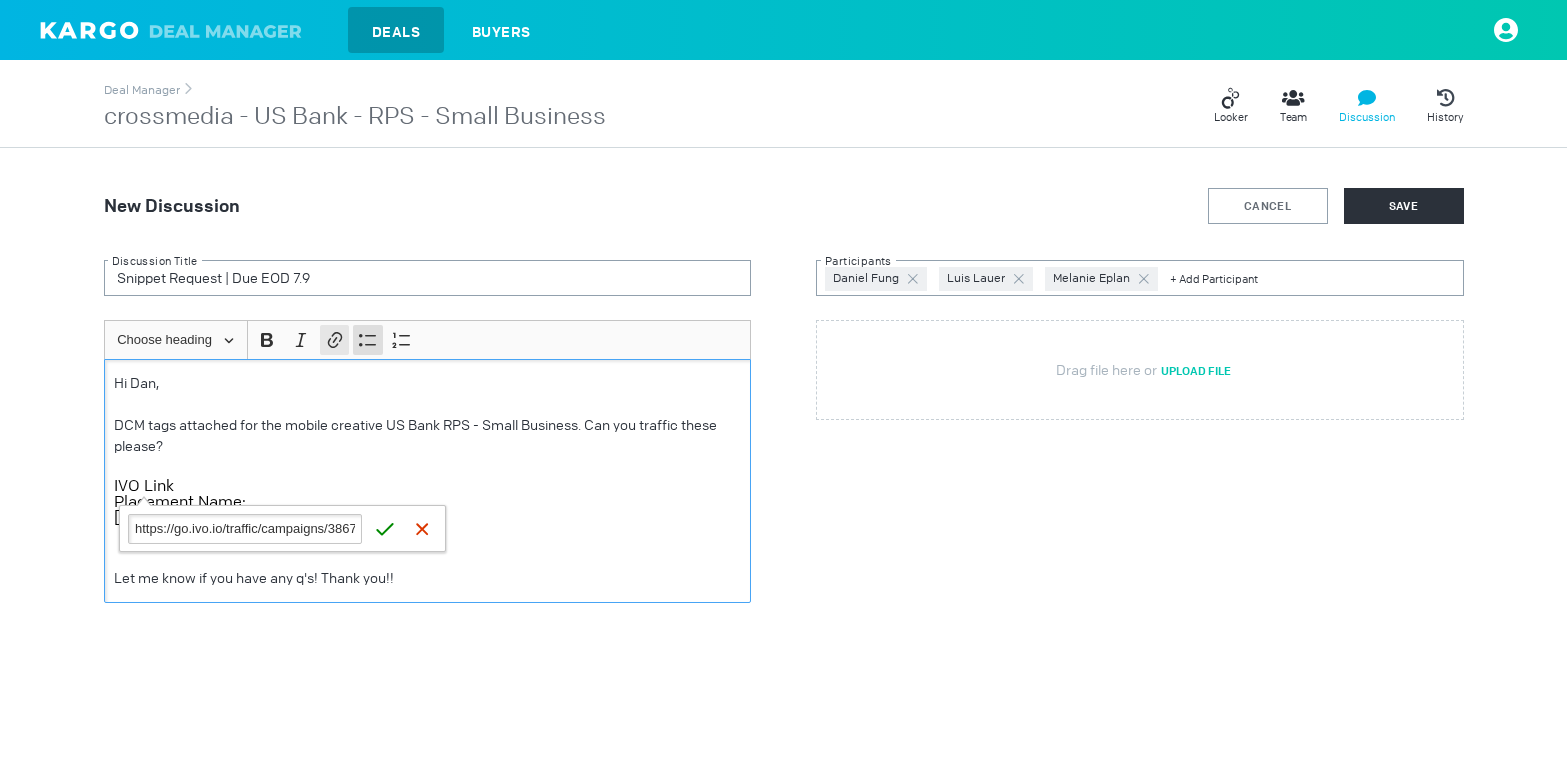 scroll, scrollTop: 0, scrollLeft: 9, axis: horizontal 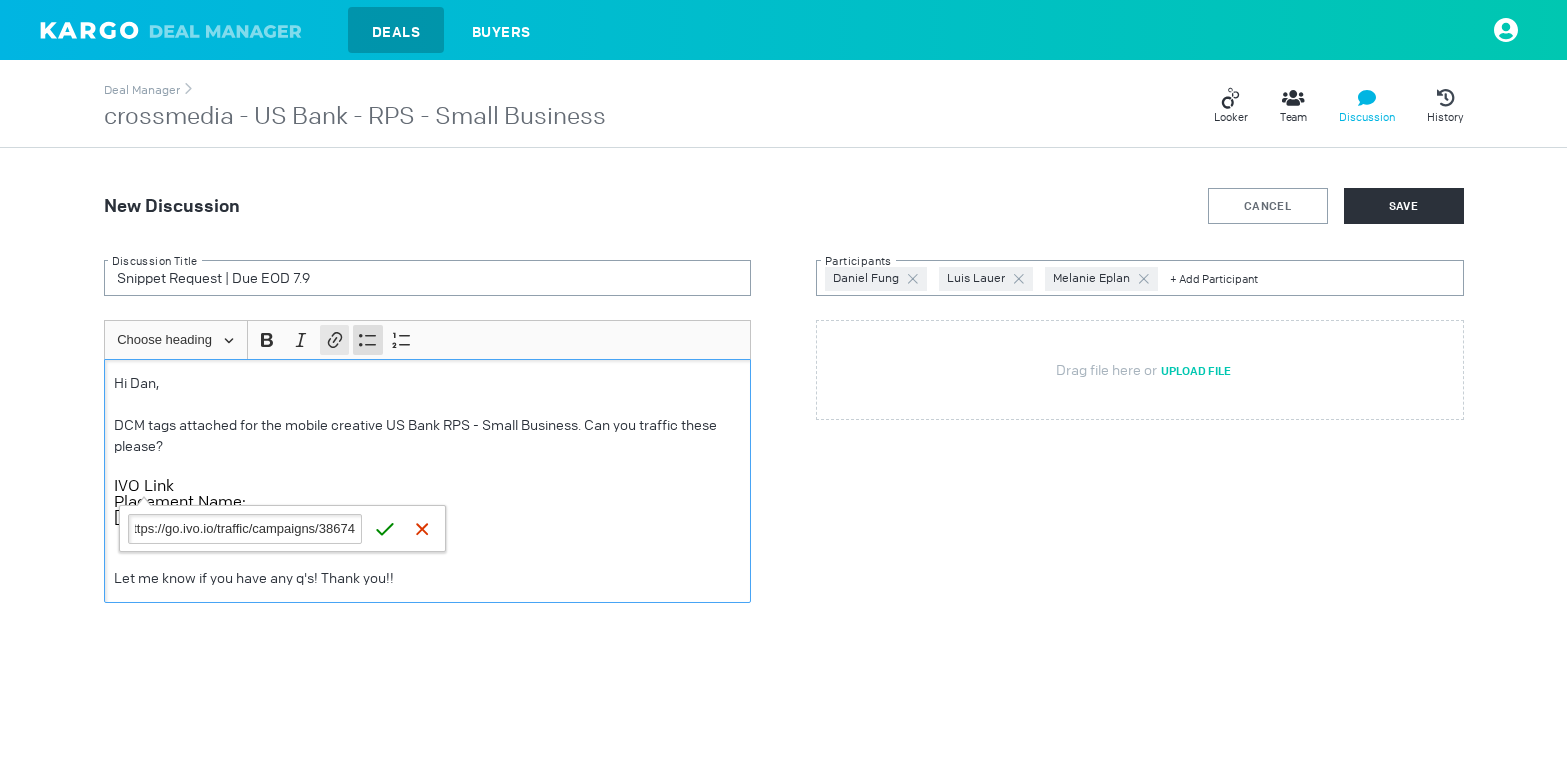 click on "Save Save" at bounding box center [385, 529] 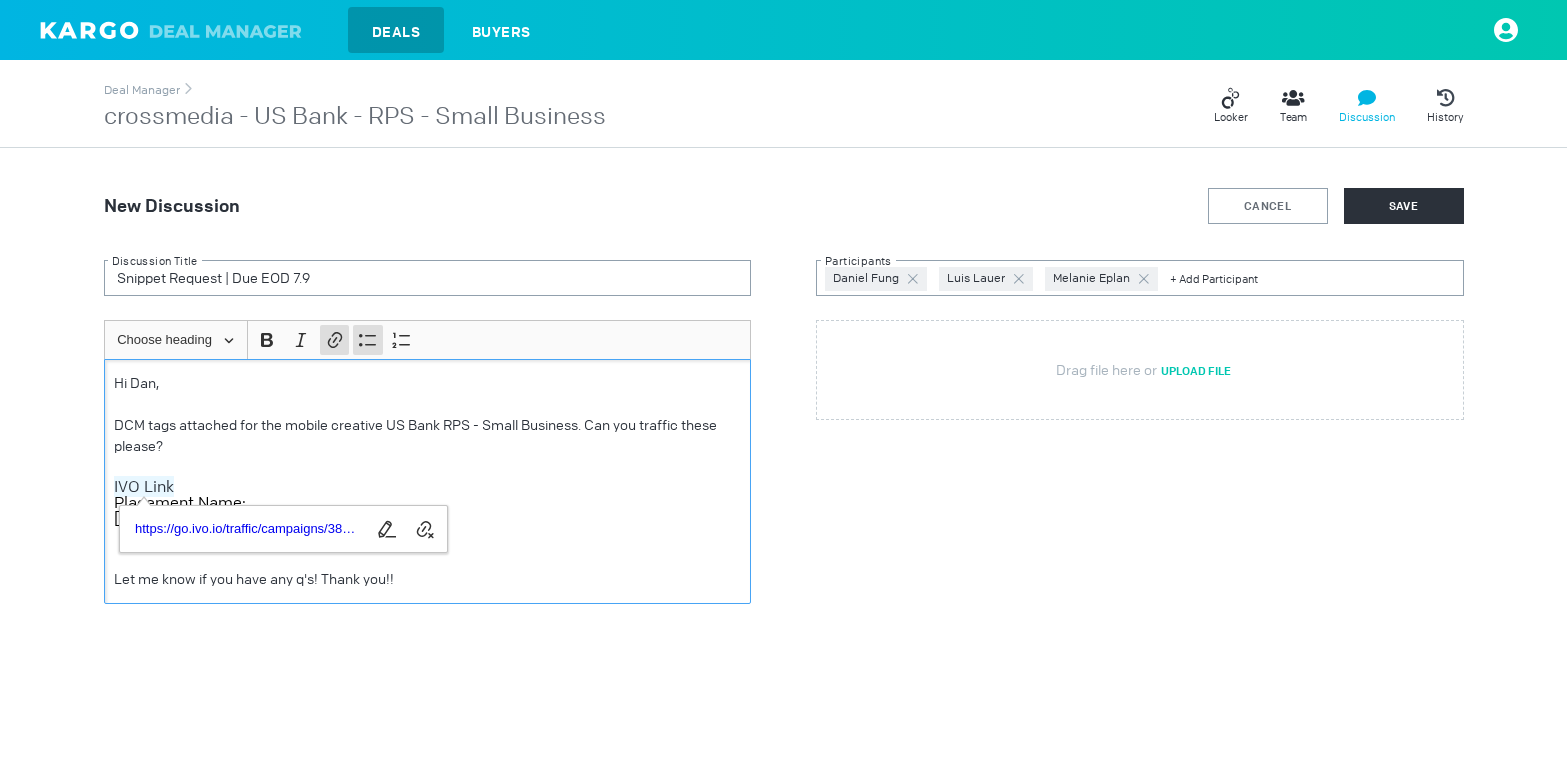 click at bounding box center [427, 467] 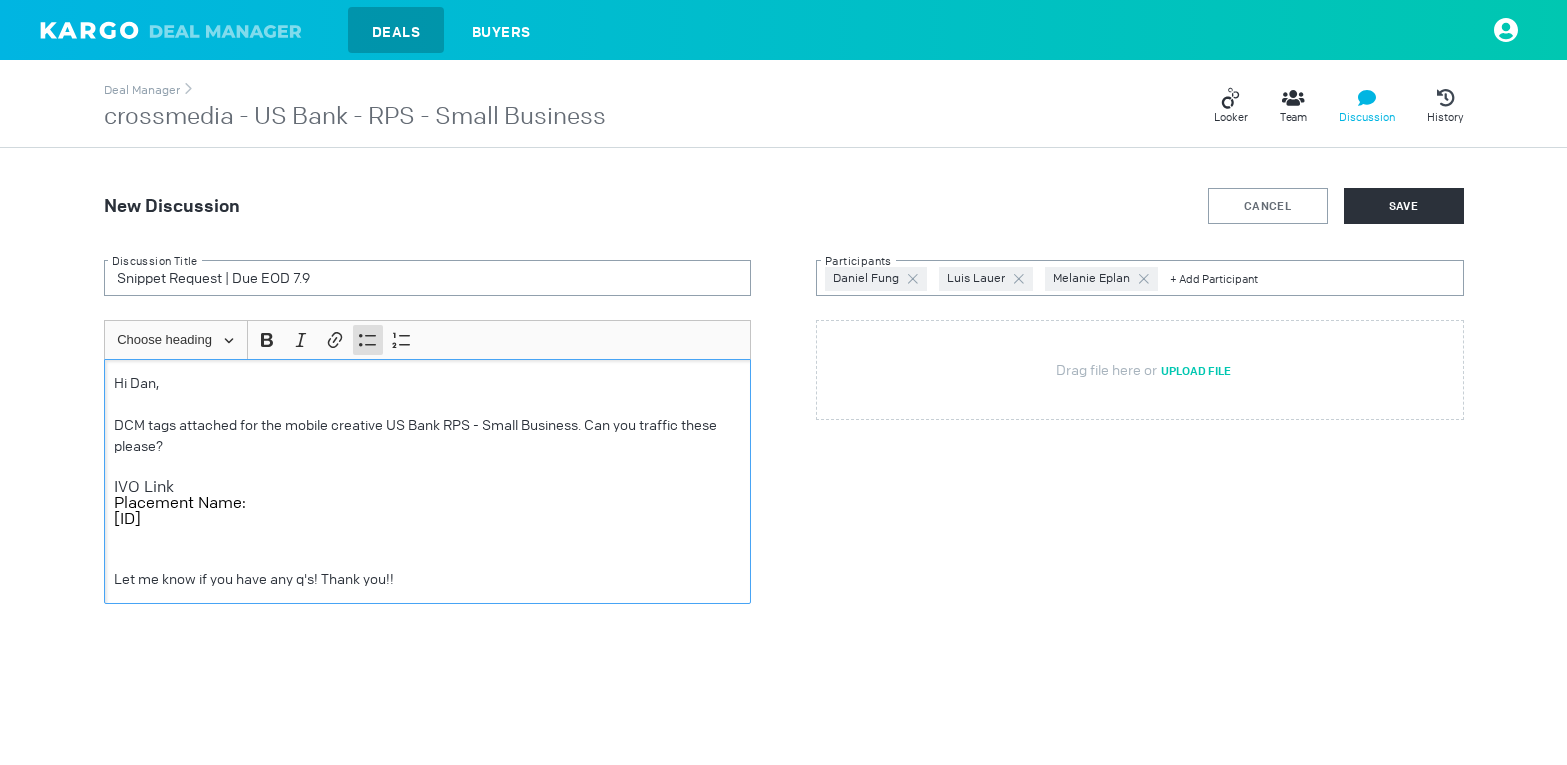 drag, startPoint x: 392, startPoint y: 534, endPoint x: 112, endPoint y: 515, distance: 280.6439 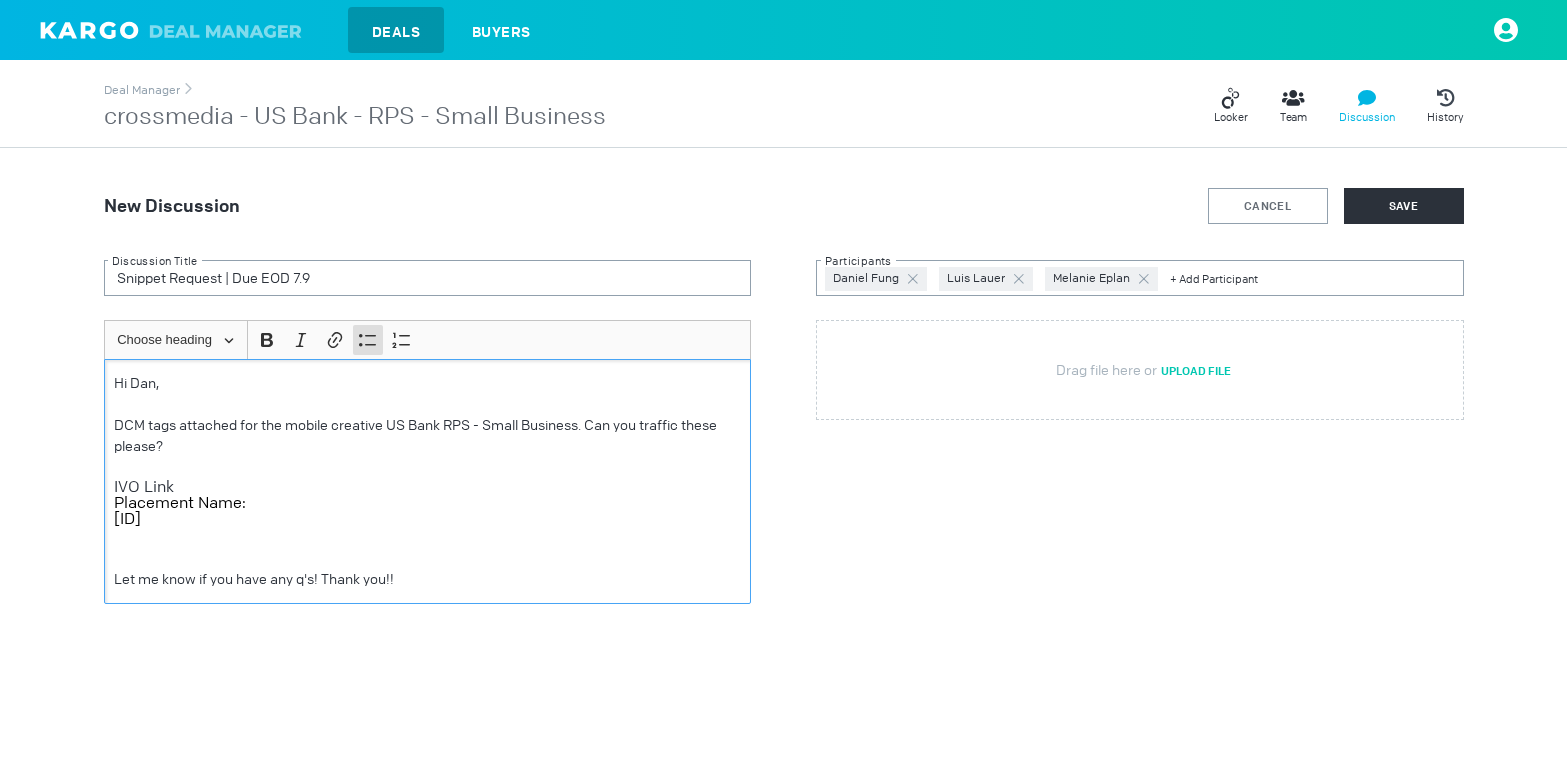 click on "Hi [FIRST], DCM tags attached for the mobile creative US Bank RPS - Small Business. Can you traffic these please? IVO Link Placement Name: 2025_The Trade Desk_PROS.NAT.CTIT_Small Business.Kargo-73581_1x1_Triple Cash_Display_V_NA_410675733 Let me know if you have any q's! Thank you!!" at bounding box center [428, 481] 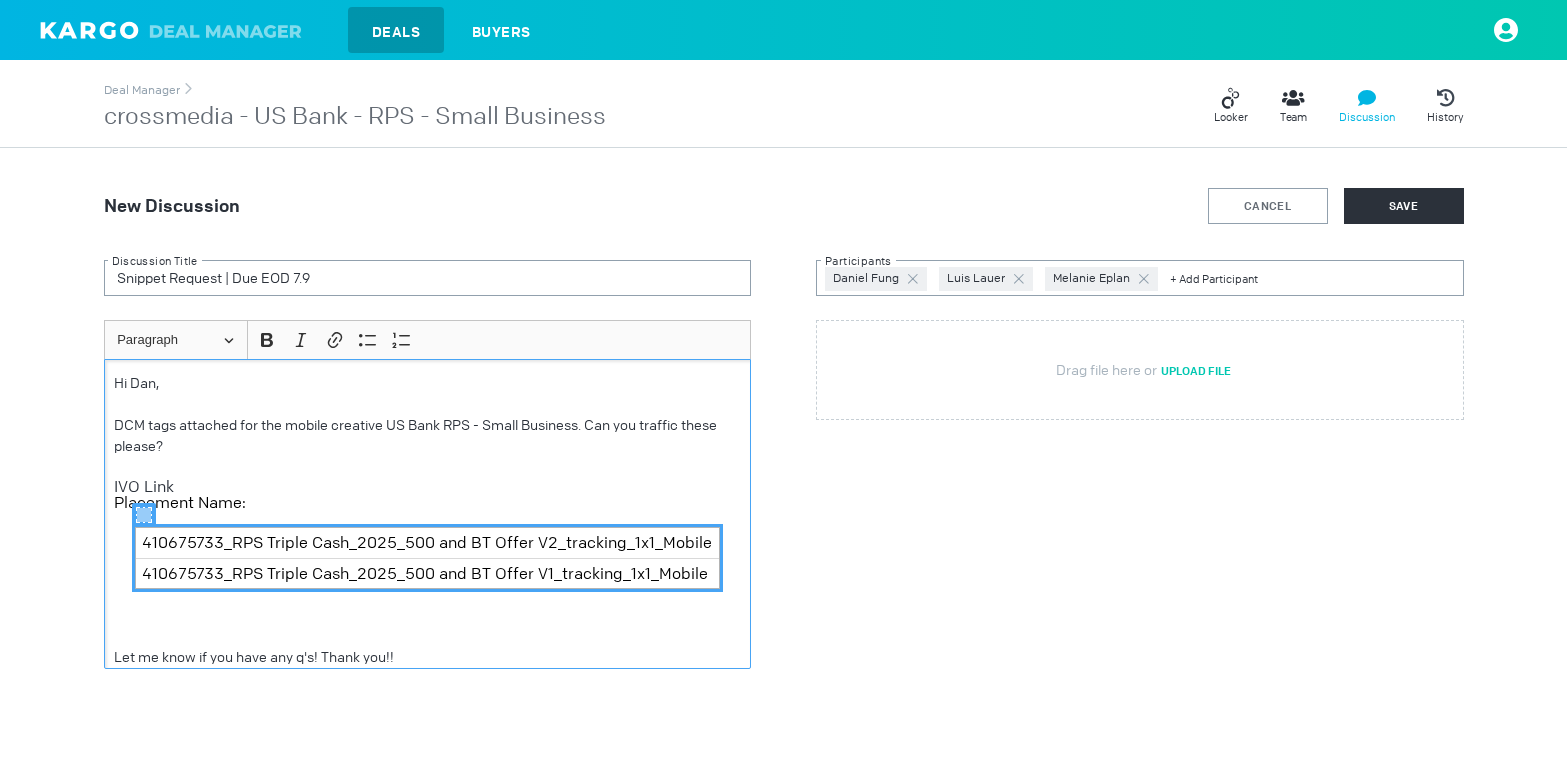 click on "IVO Link Placement Name:" at bounding box center (427, 494) 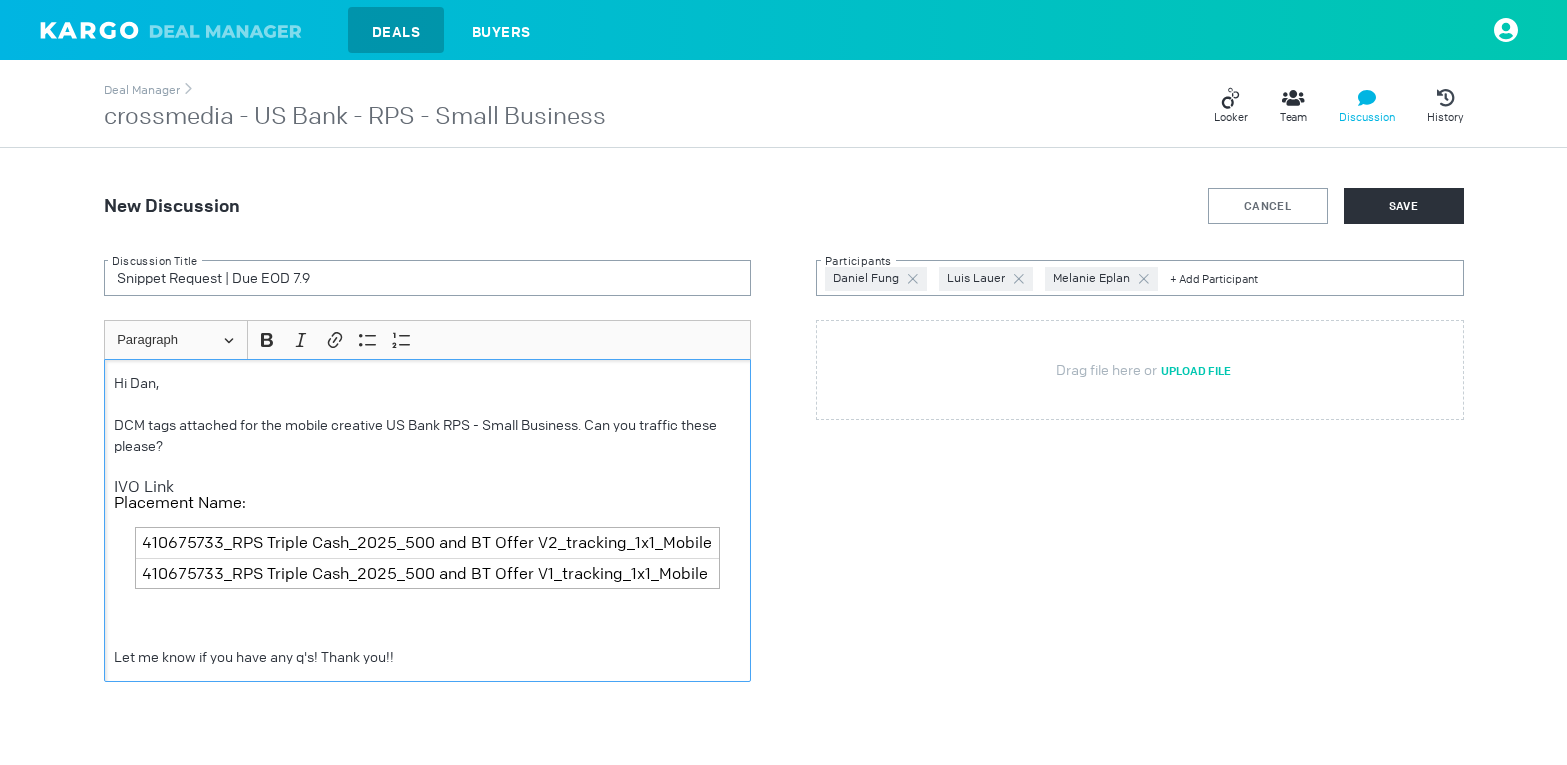 click on "DCM tags attached for the mobile creative US Bank RPS - Small Business. Can you traffic these please?" at bounding box center [427, 436] 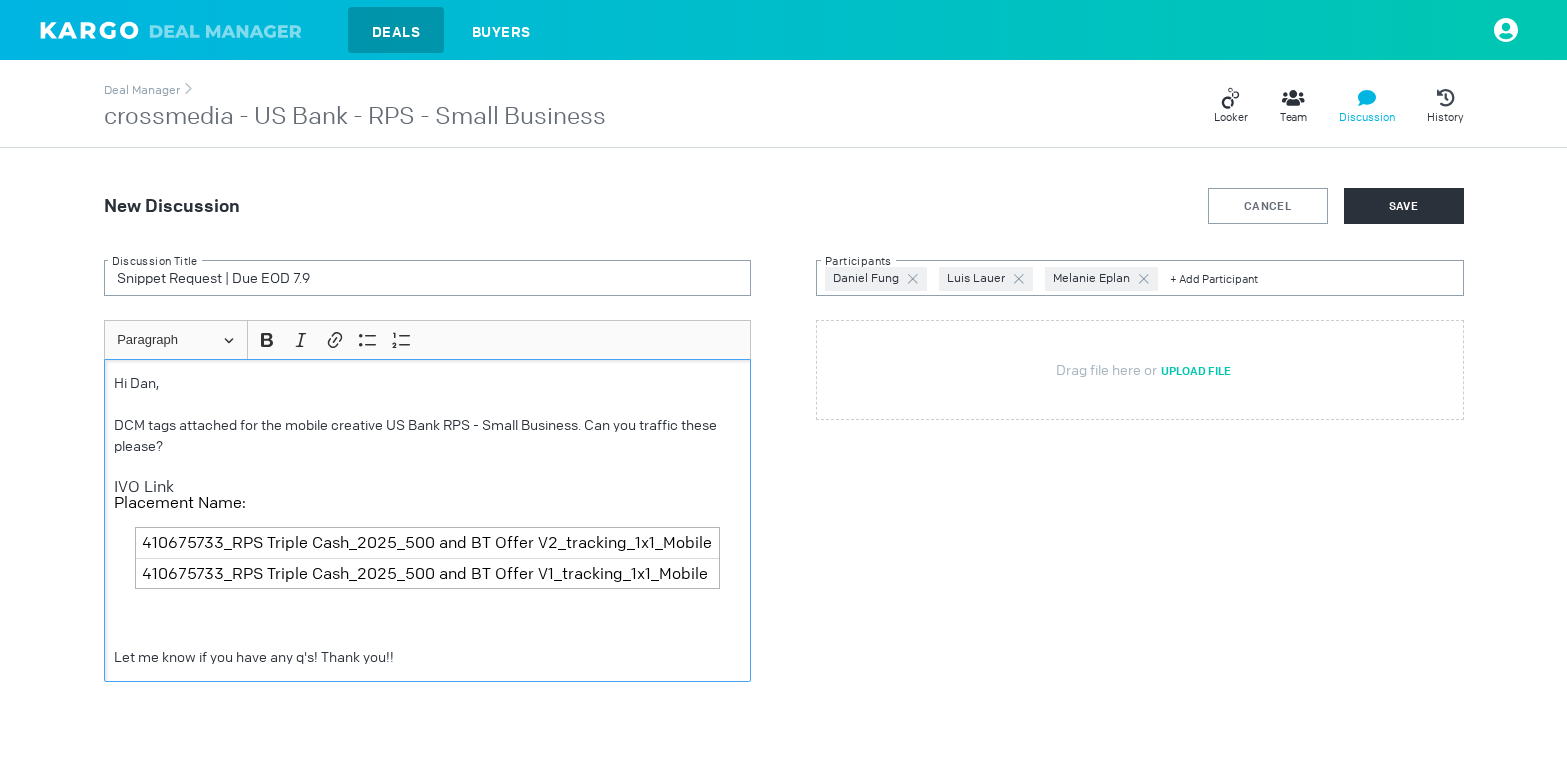 click on "DCM tags attached for the mobile creative US Bank RPS - Small Business. Can you traffic these please?" at bounding box center (427, 436) 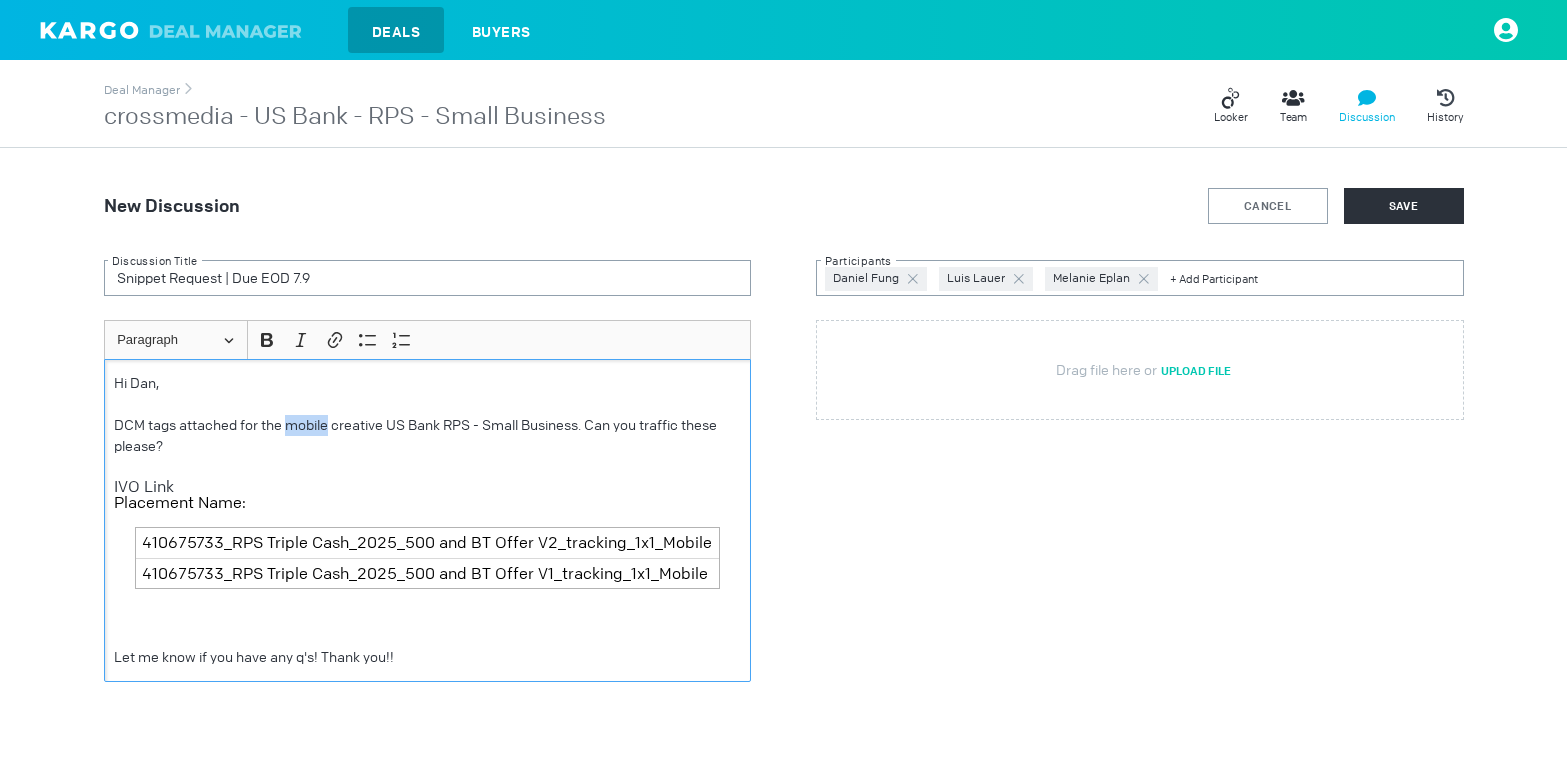 click on "DCM tags attached for the mobile creative US Bank RPS - Small Business. Can you traffic these please?" at bounding box center (427, 436) 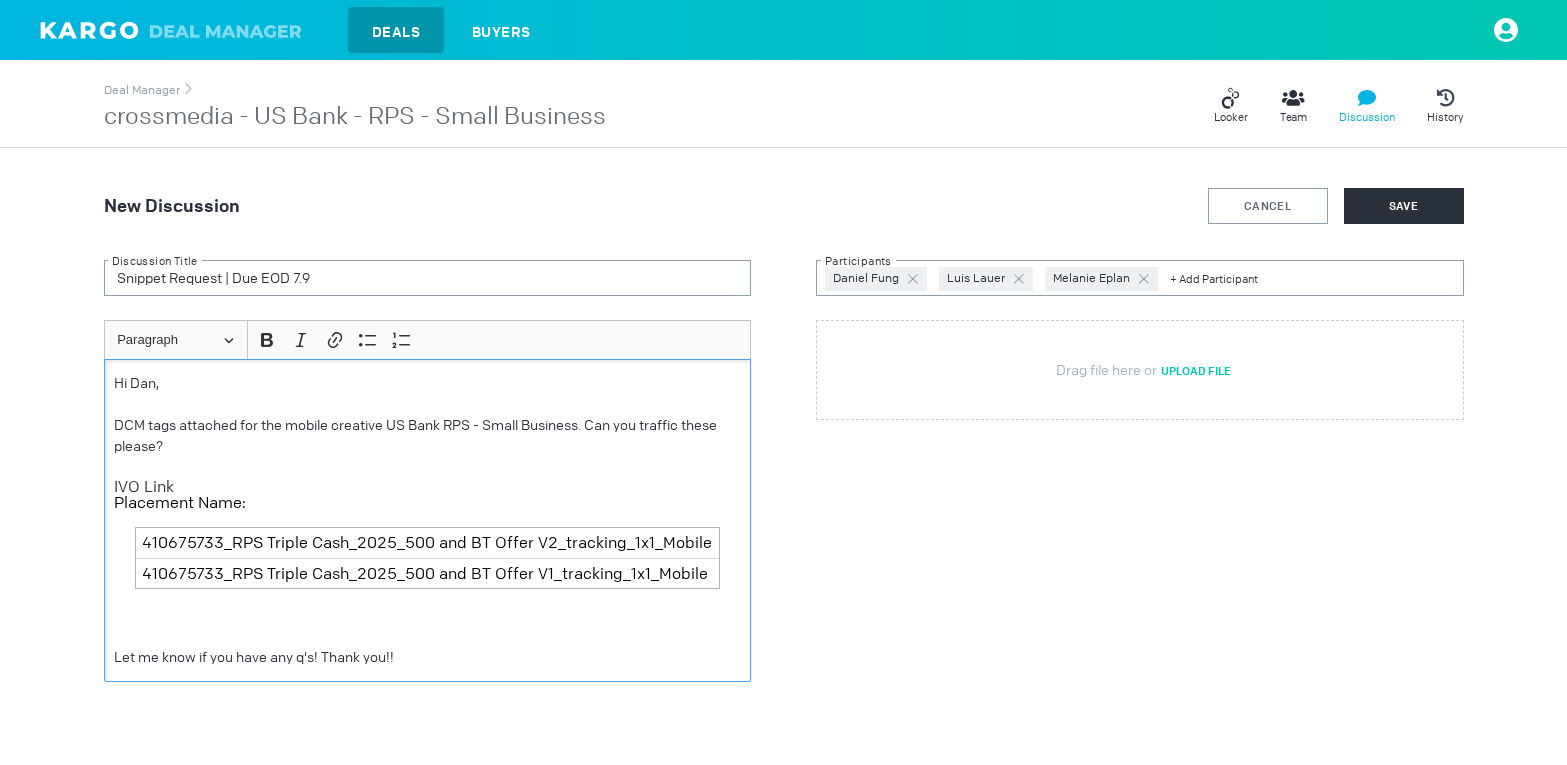 click on "DCM tags attached for the mobile creative US Bank RPS - Small Business. Can you traffic these please?" at bounding box center (427, 436) 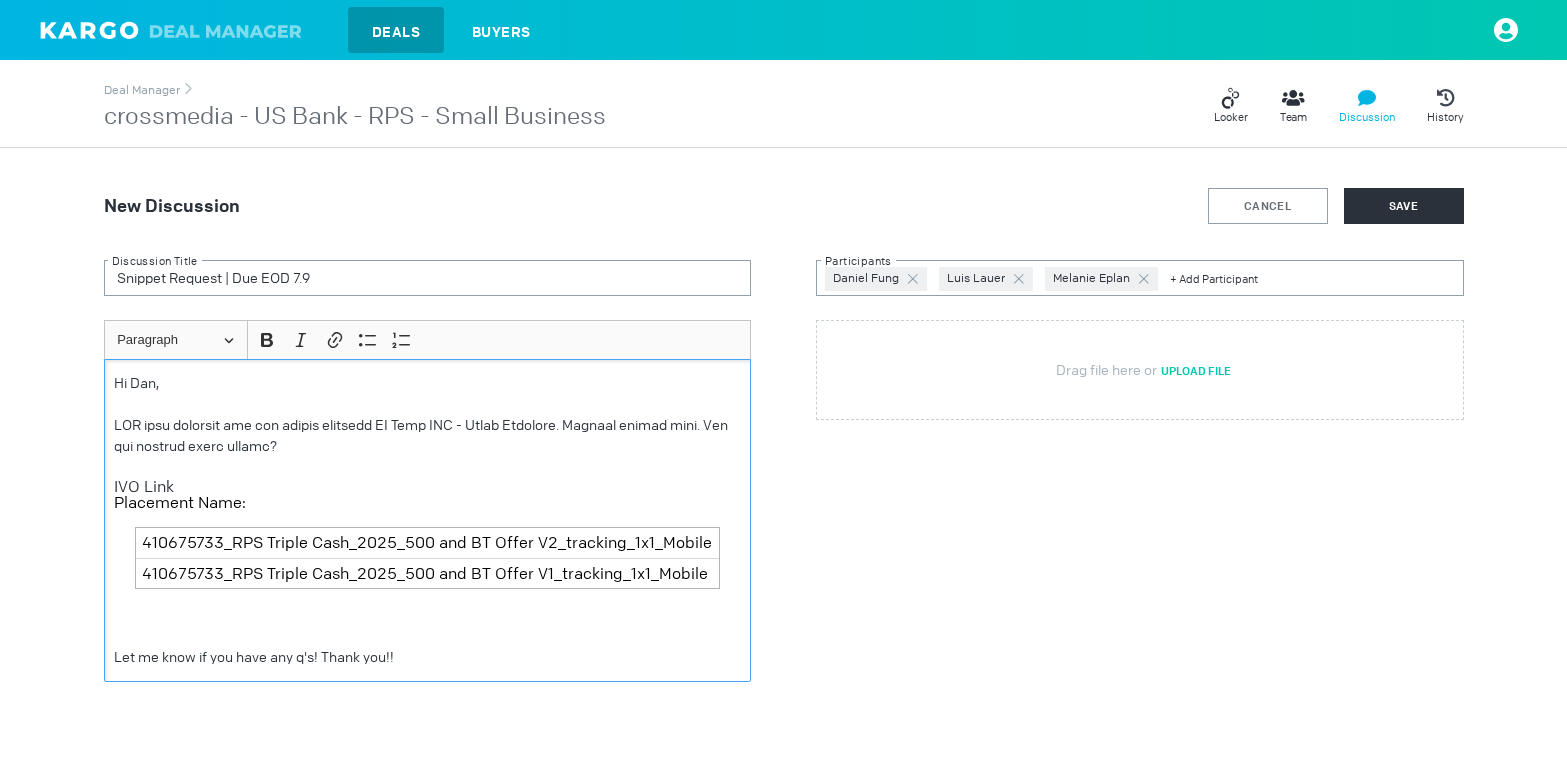 click on "LOR ipsu dolorsit ame con adipis elitsedd EI Temp INC - Utlab Etdolore. Magnaal enimad mini. Ven qui nostrud exerc ullamc?" at bounding box center (427, 436) 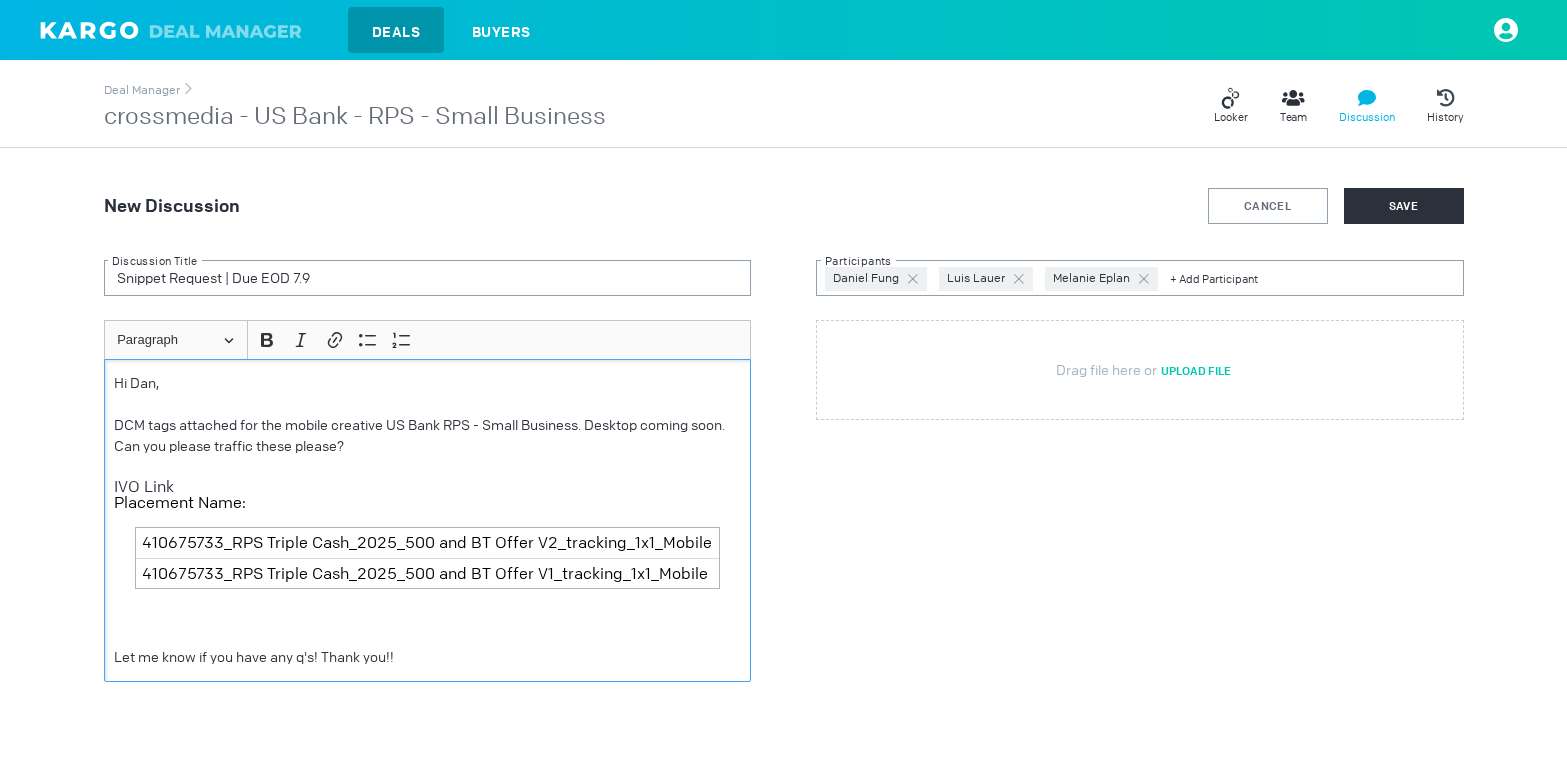 click on "DCM tags attached for the mobile creative US Bank RPS - Small Business. Desktop coming soon. Can you please traffic these please?" at bounding box center (427, 436) 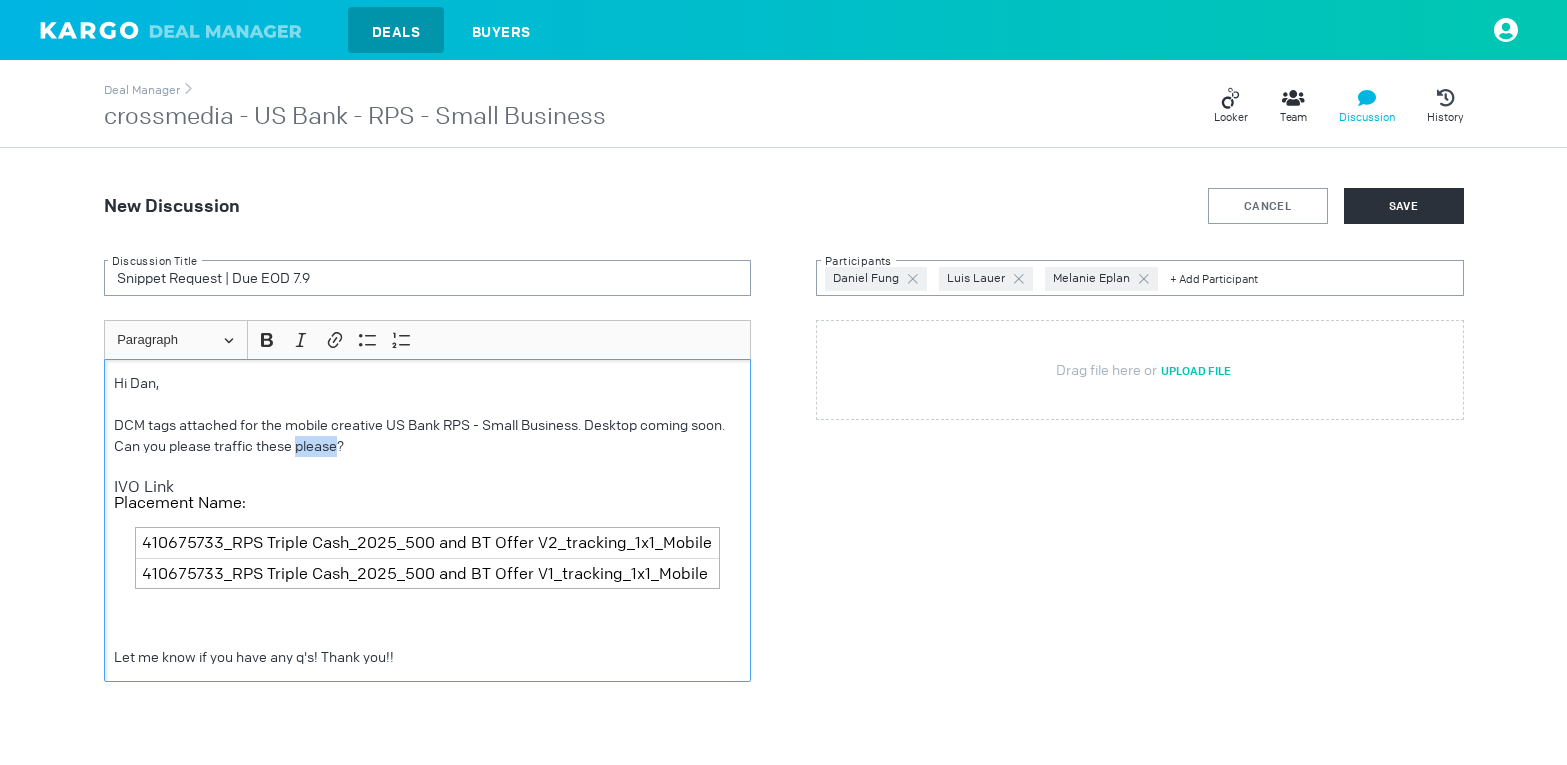 click on "DCM tags attached for the mobile creative US Bank RPS - Small Business. Desktop coming soon. Can you please traffic these please?" at bounding box center (427, 436) 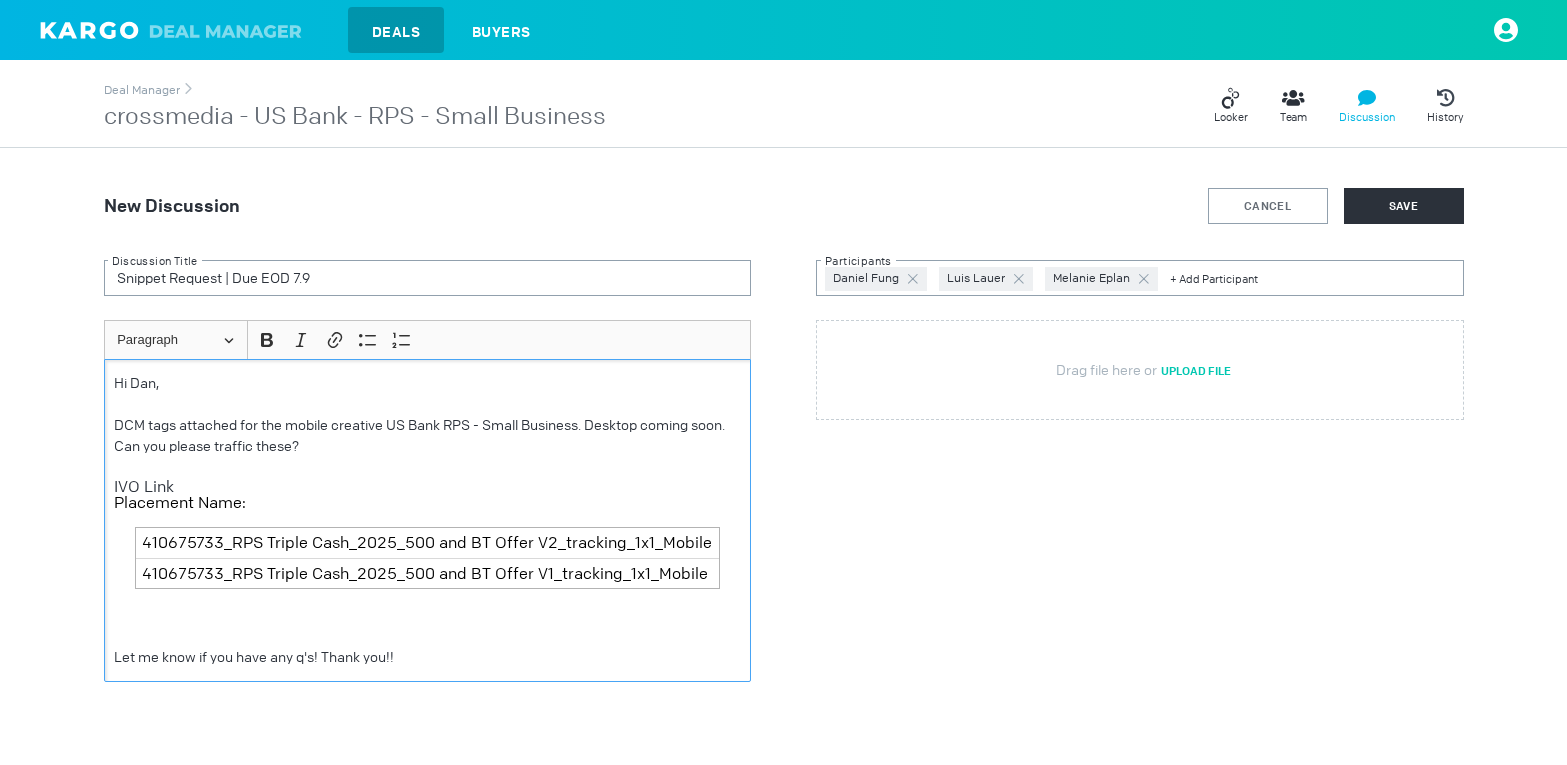click on "Let me know if you have any q's! Thank you!!" at bounding box center (427, 657) 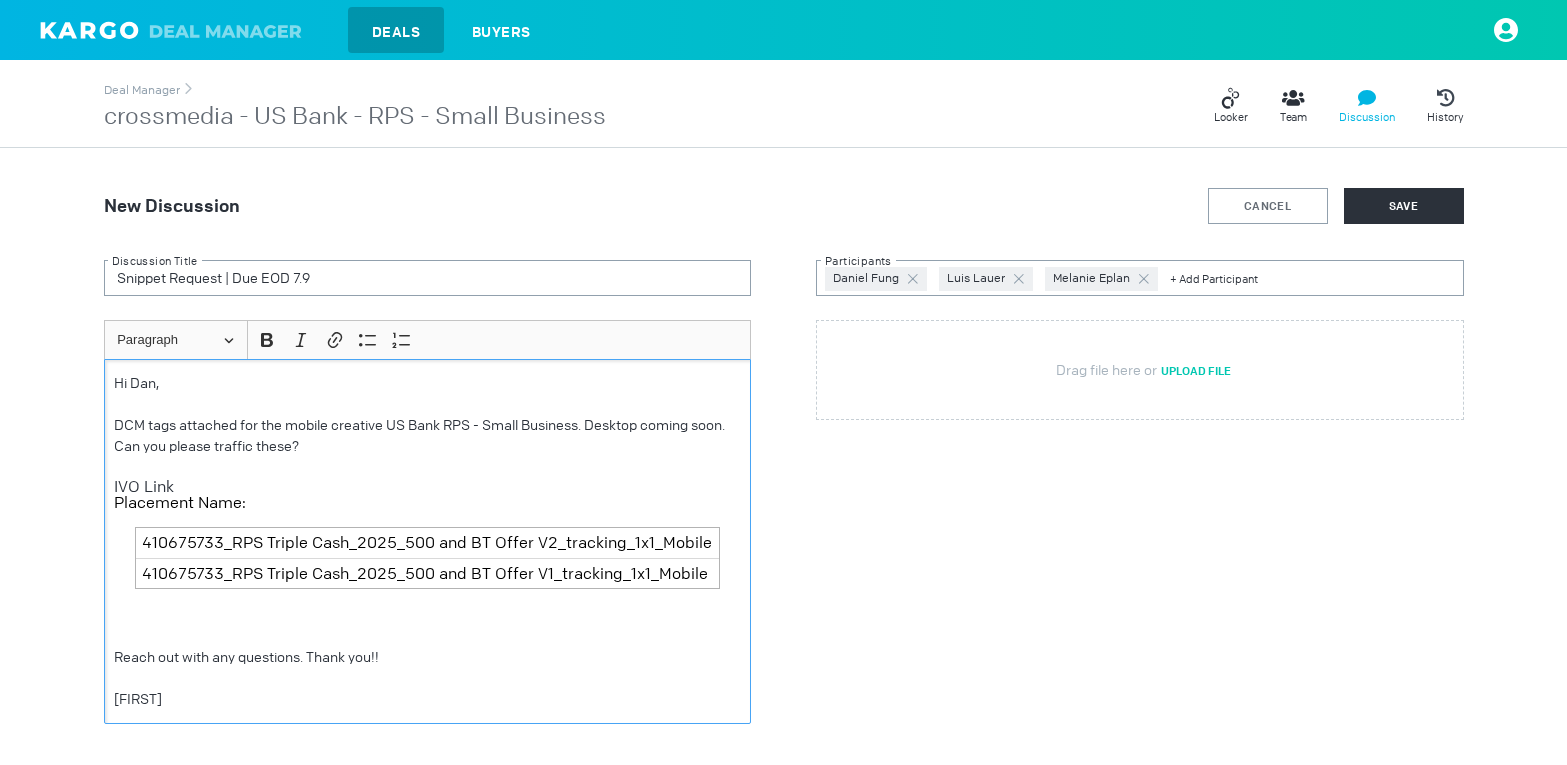 click on "Key is already in use [FIRST] [LAST] [FIRST] [LAST] Participants" at bounding box center (1140, 278) 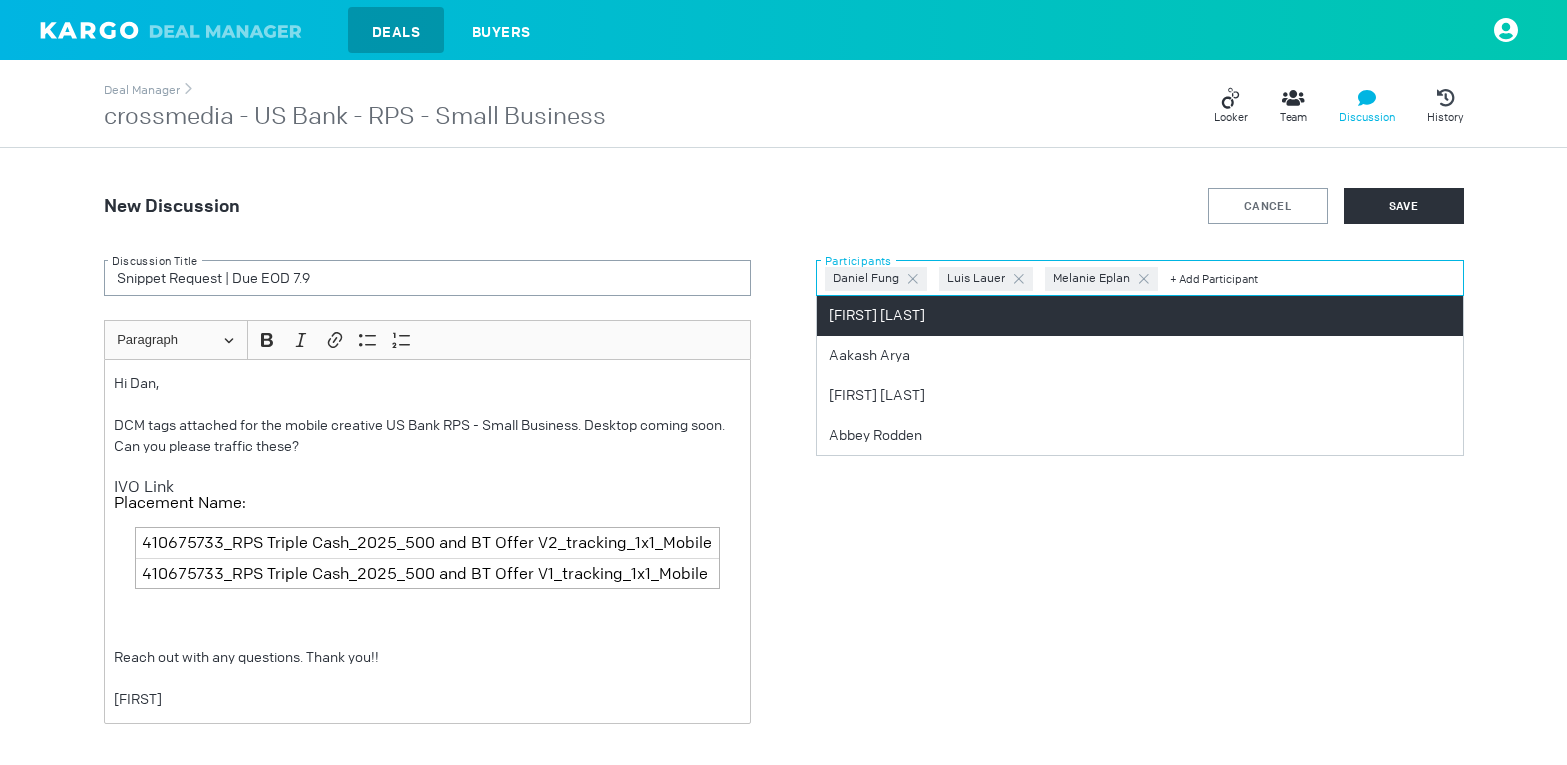 click at bounding box center [1312, 278] 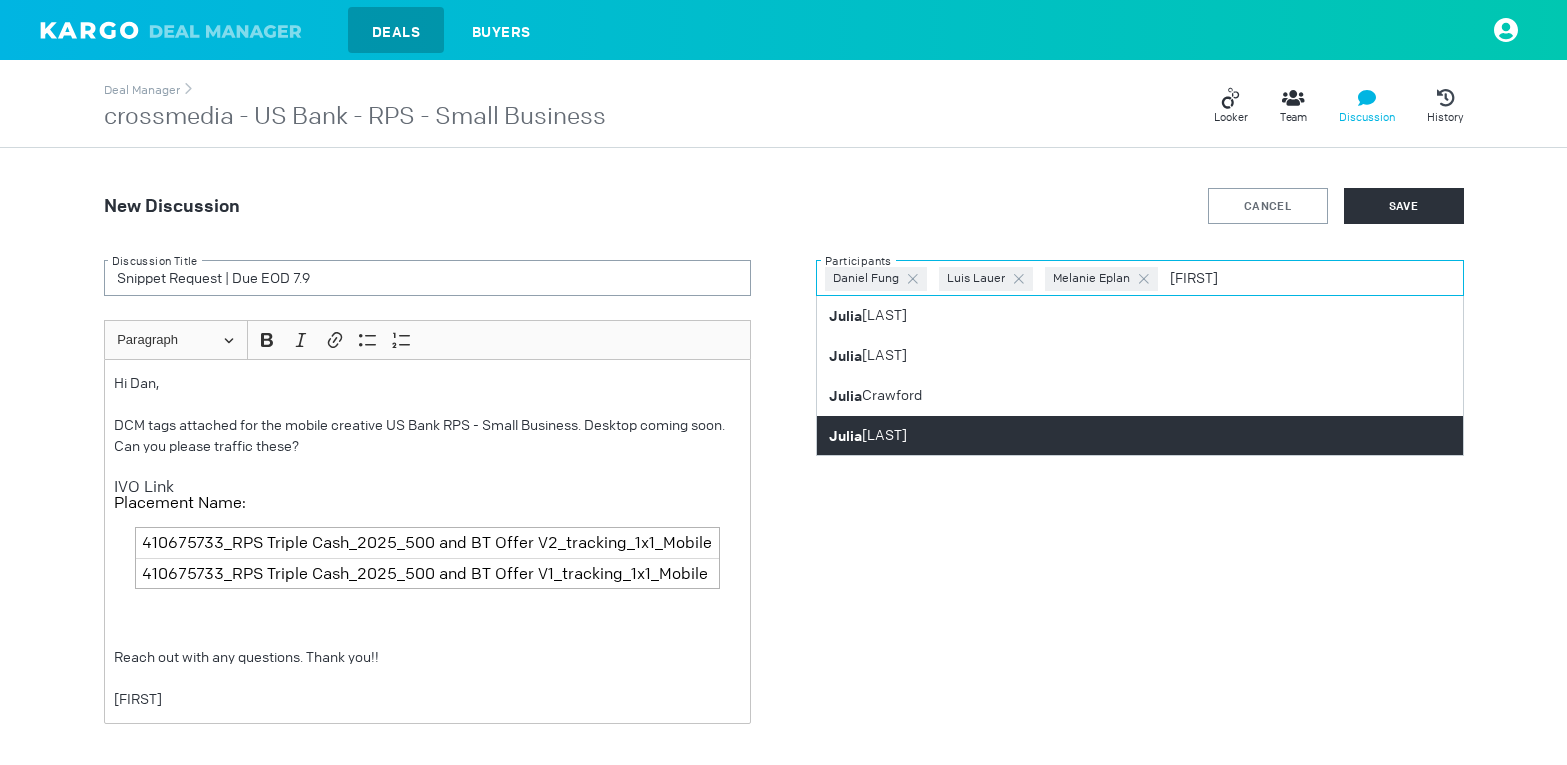 click on "[FIRST] [LAST]" at bounding box center [1140, 436] 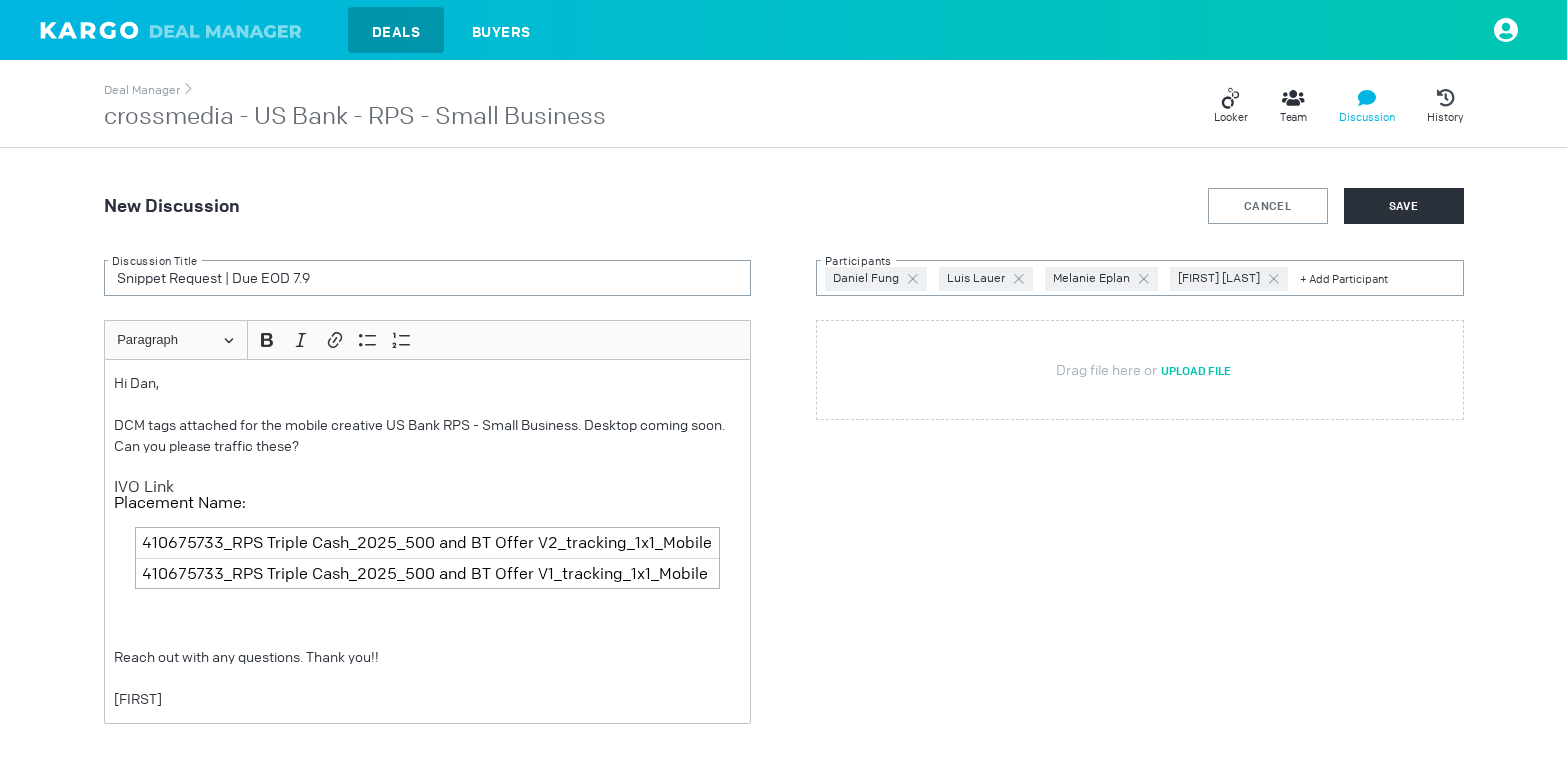 click at bounding box center [913, 279] 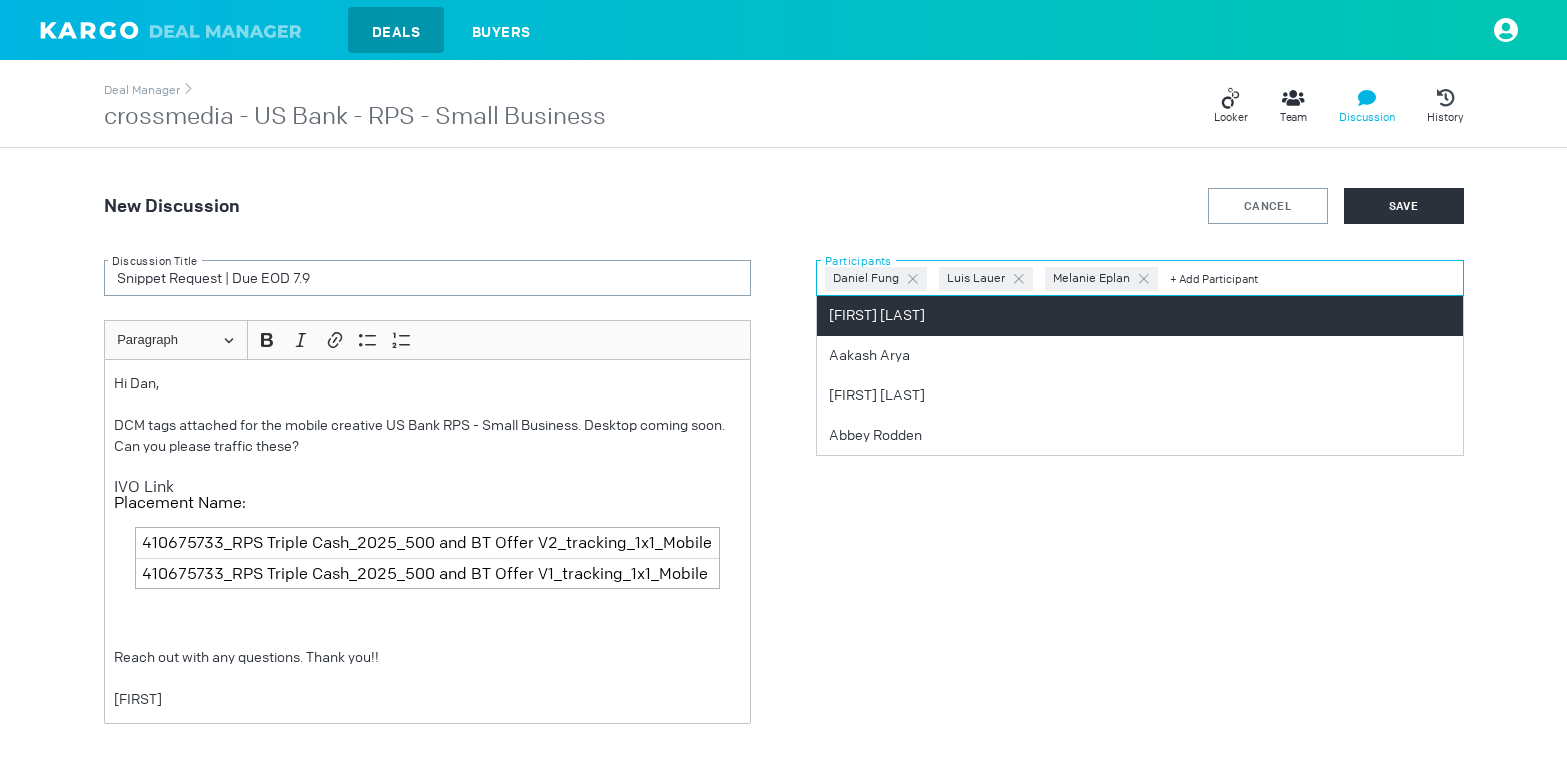 click at bounding box center [1312, 278] 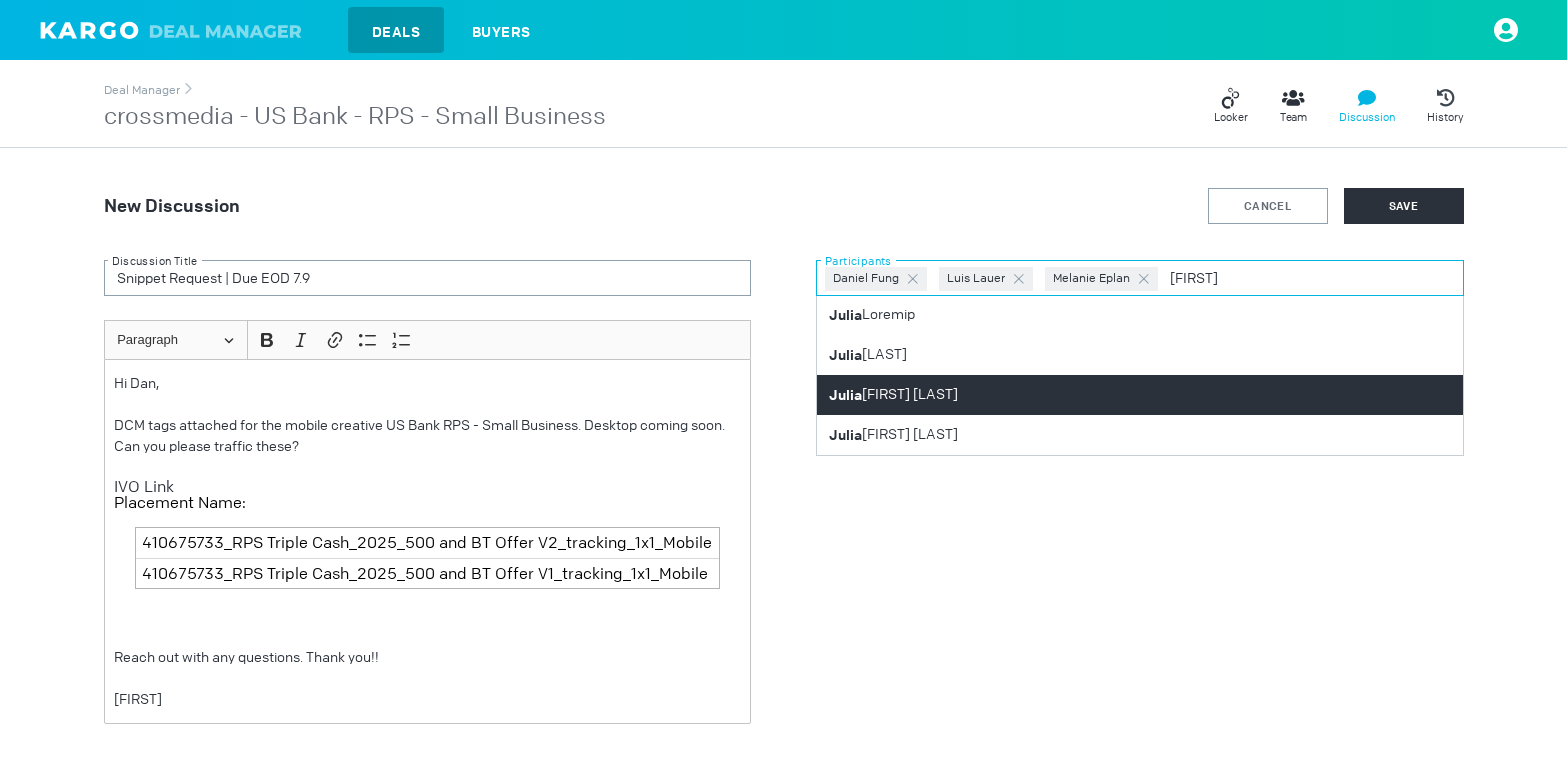 scroll, scrollTop: 142, scrollLeft: 0, axis: vertical 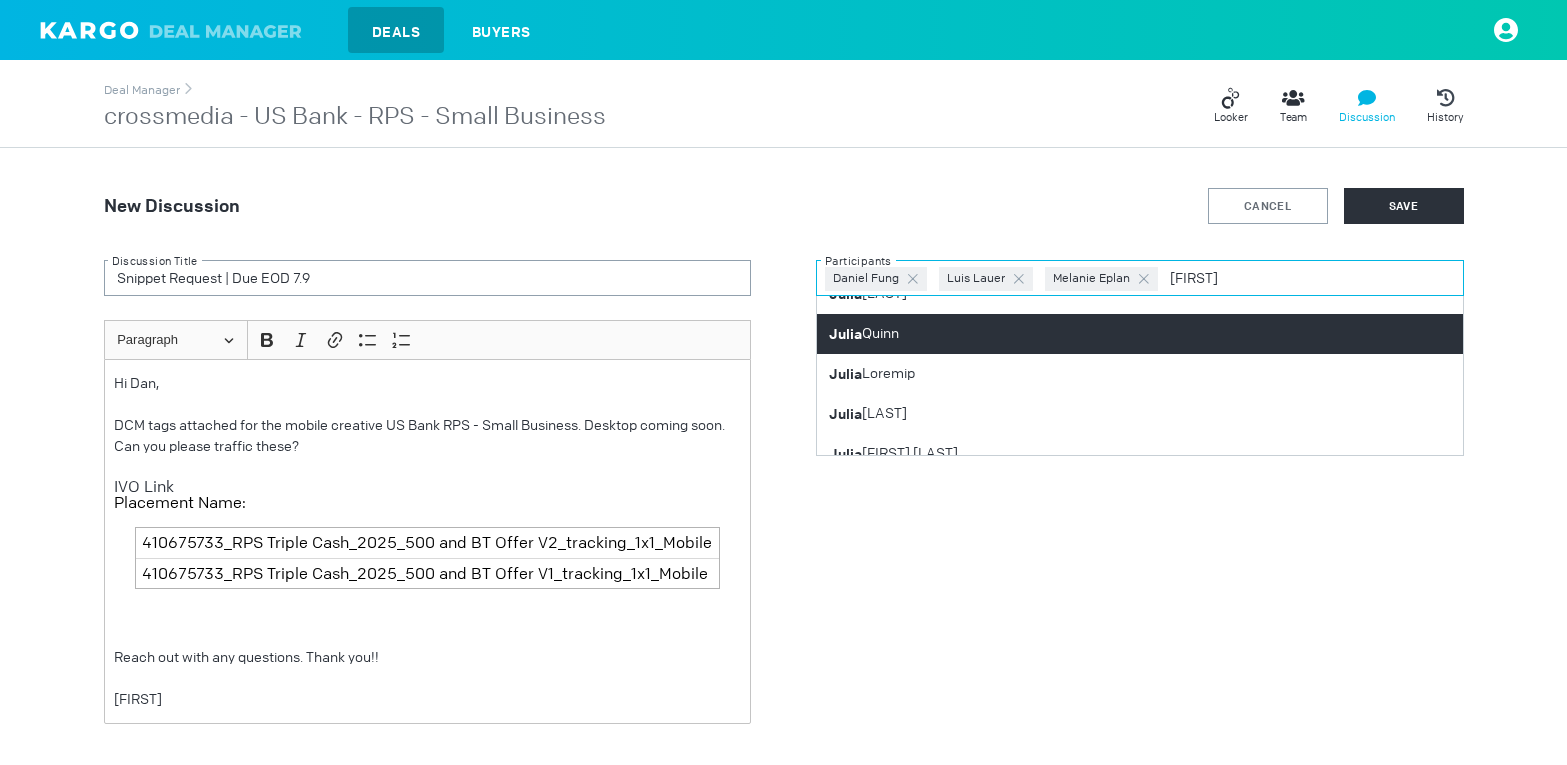 click on "[FIRST] [LAST]" at bounding box center (1140, 334) 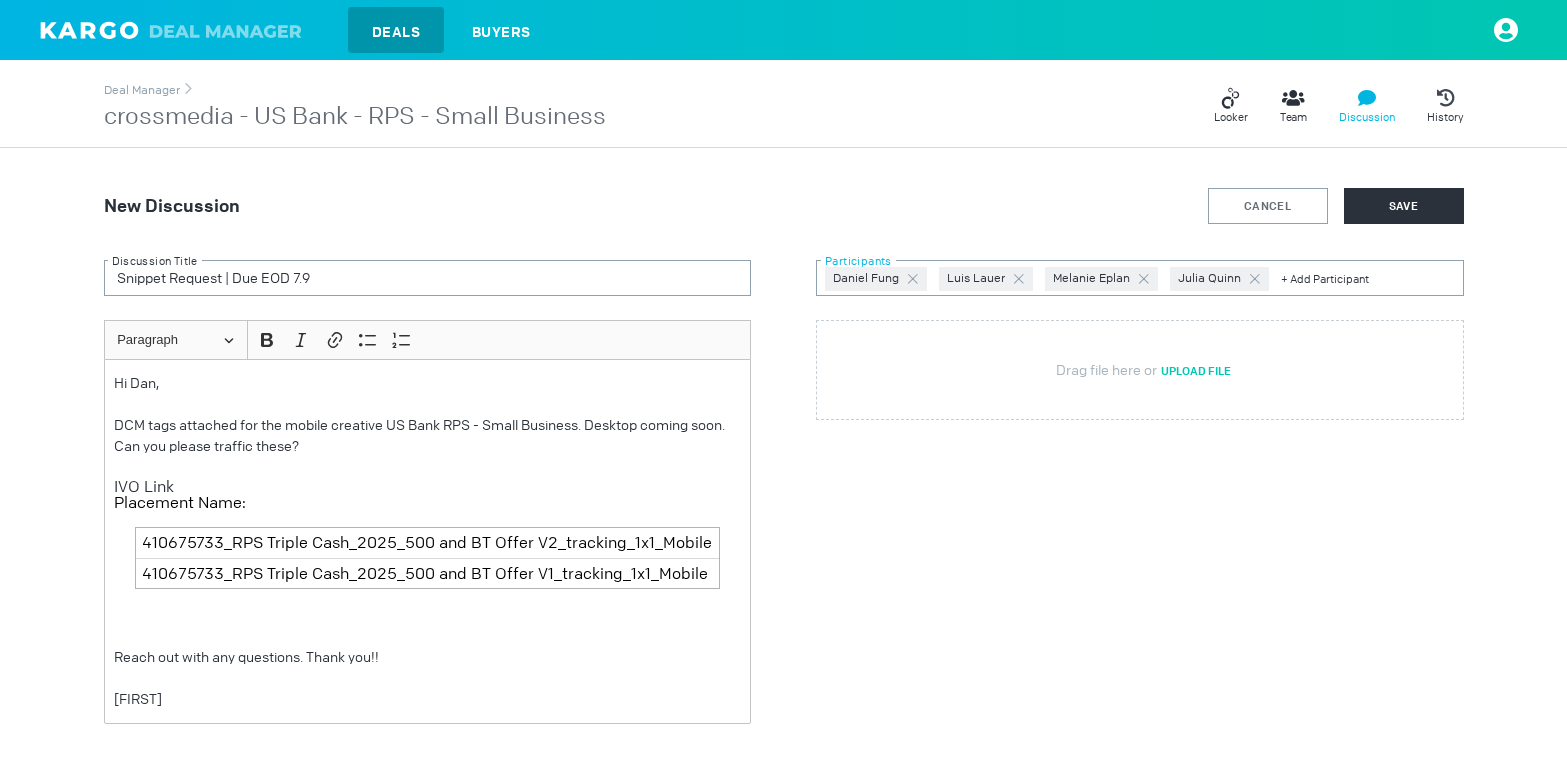 click at bounding box center [1368, 278] 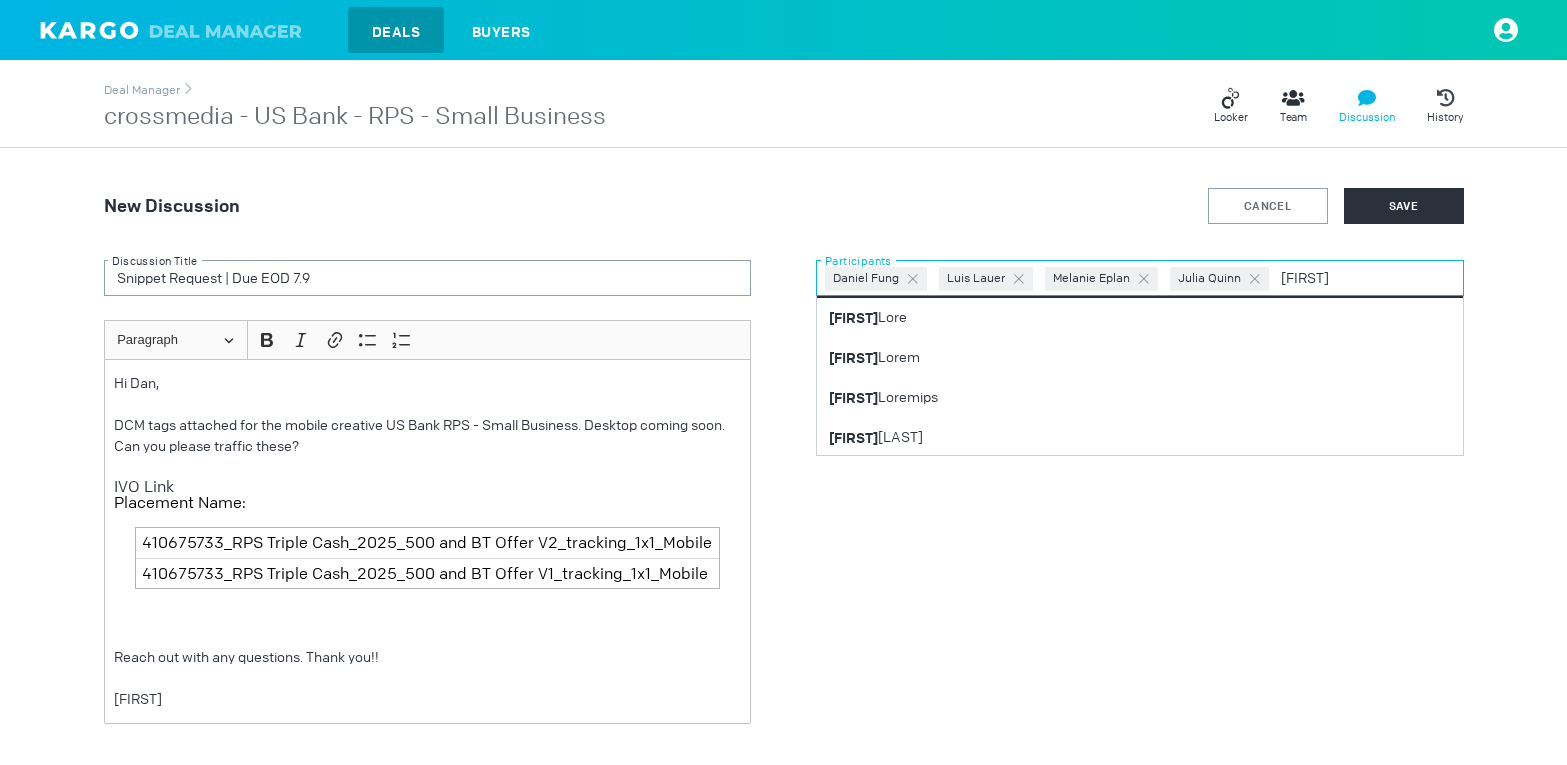 scroll, scrollTop: 161, scrollLeft: 0, axis: vertical 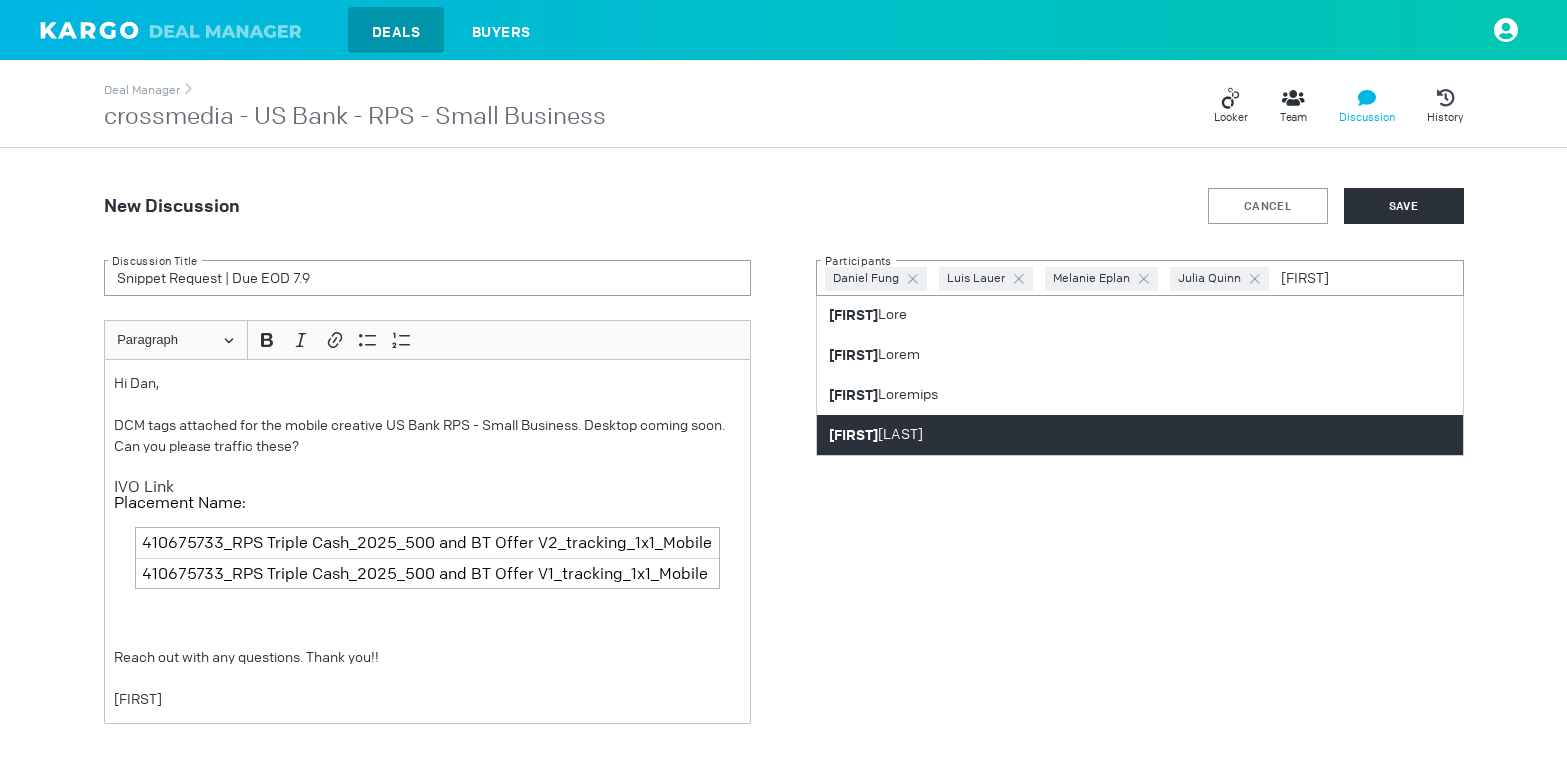 click on "[FIRST] [LAST]" at bounding box center [1140, 435] 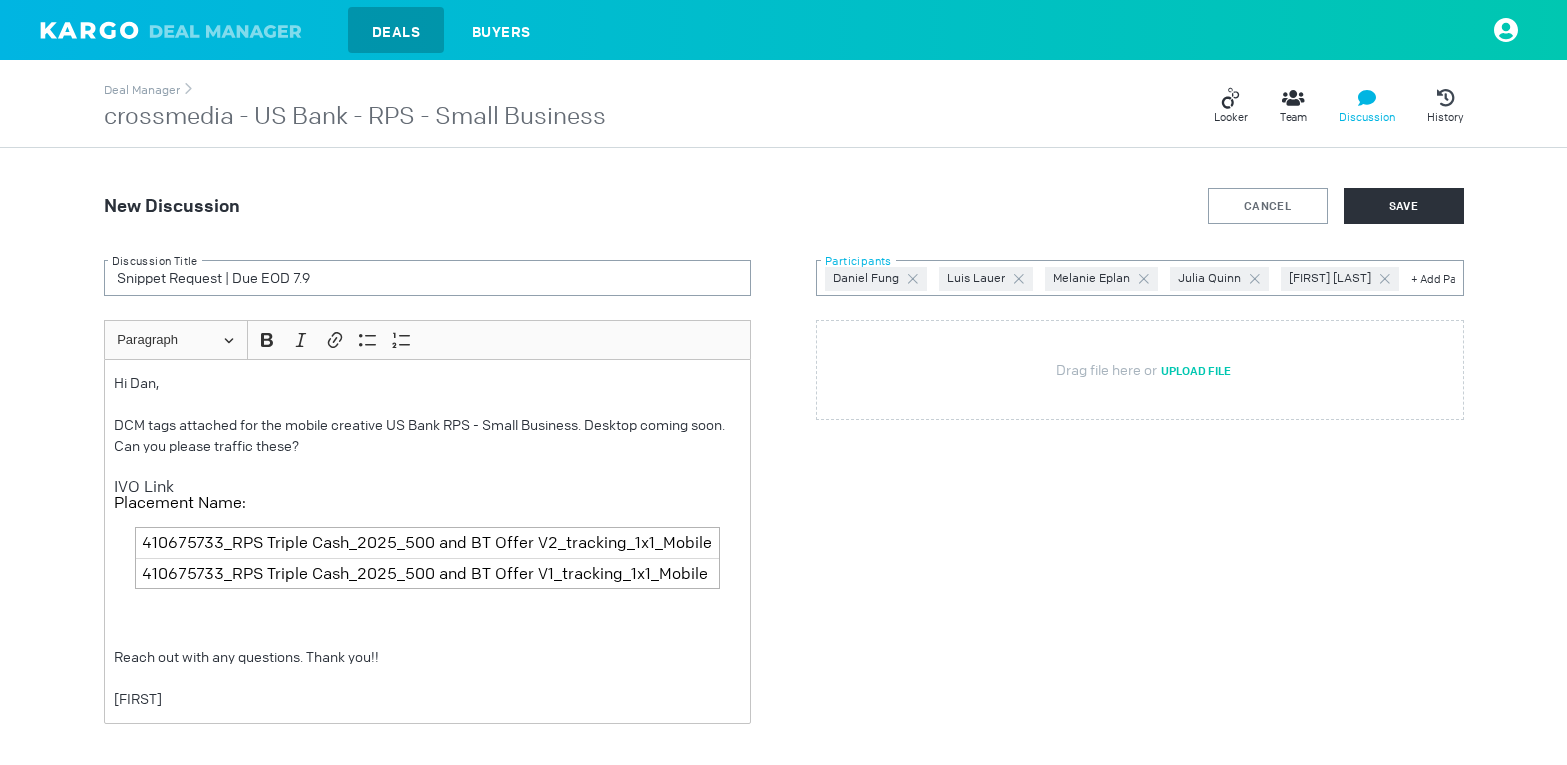 click at bounding box center (1433, 278) 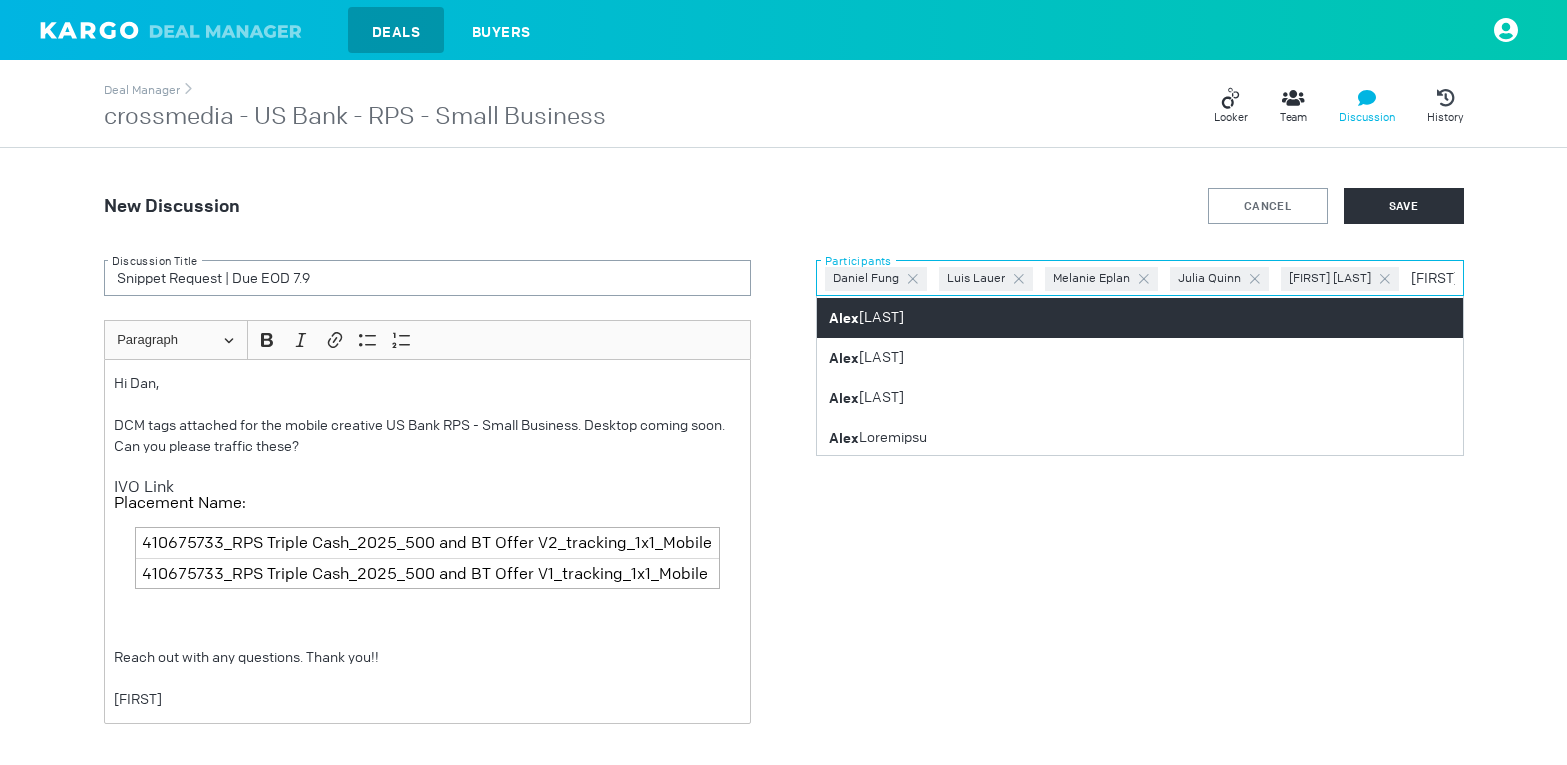 scroll, scrollTop: 280, scrollLeft: 0, axis: vertical 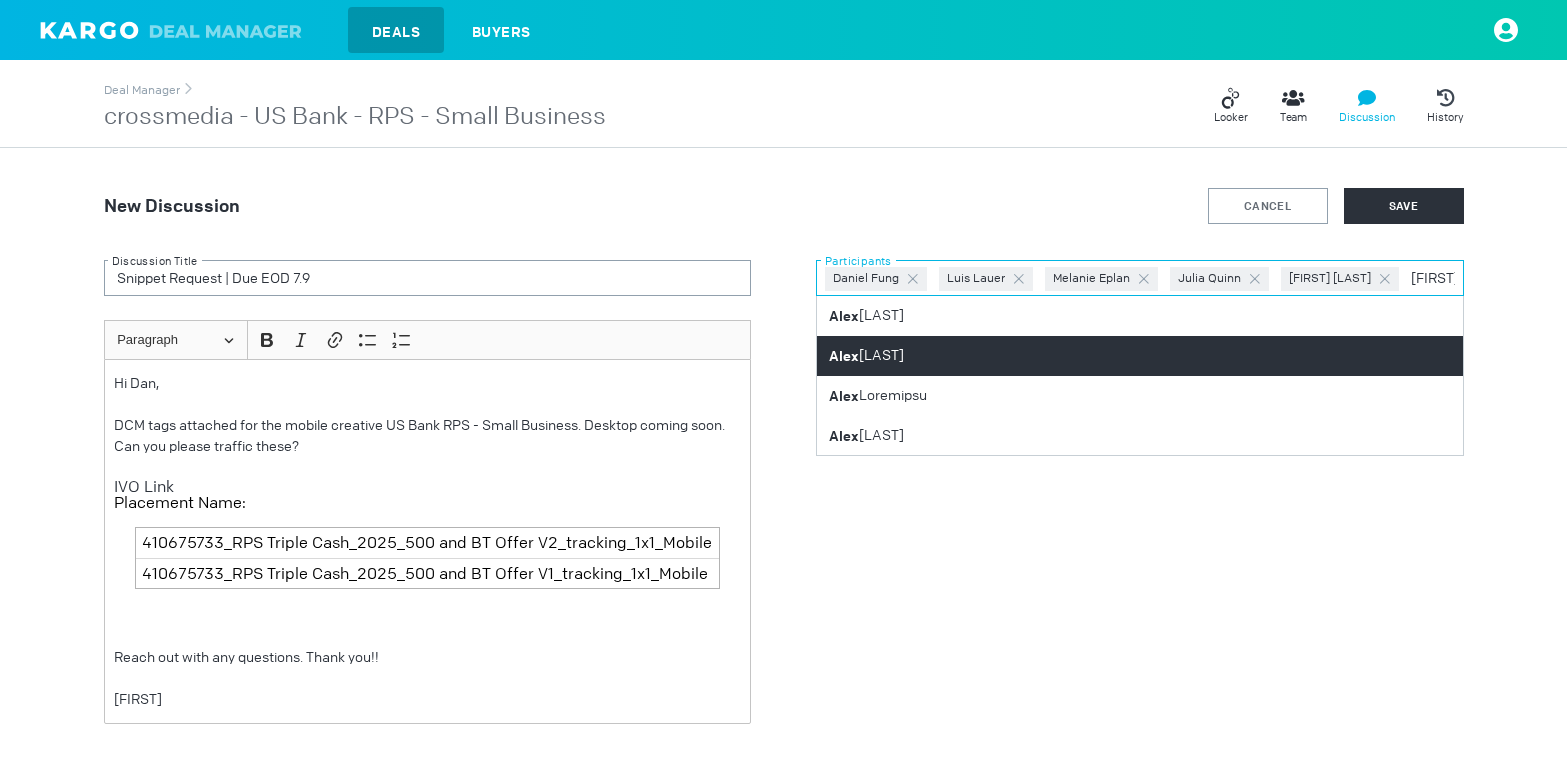 type on "[FIRST]" 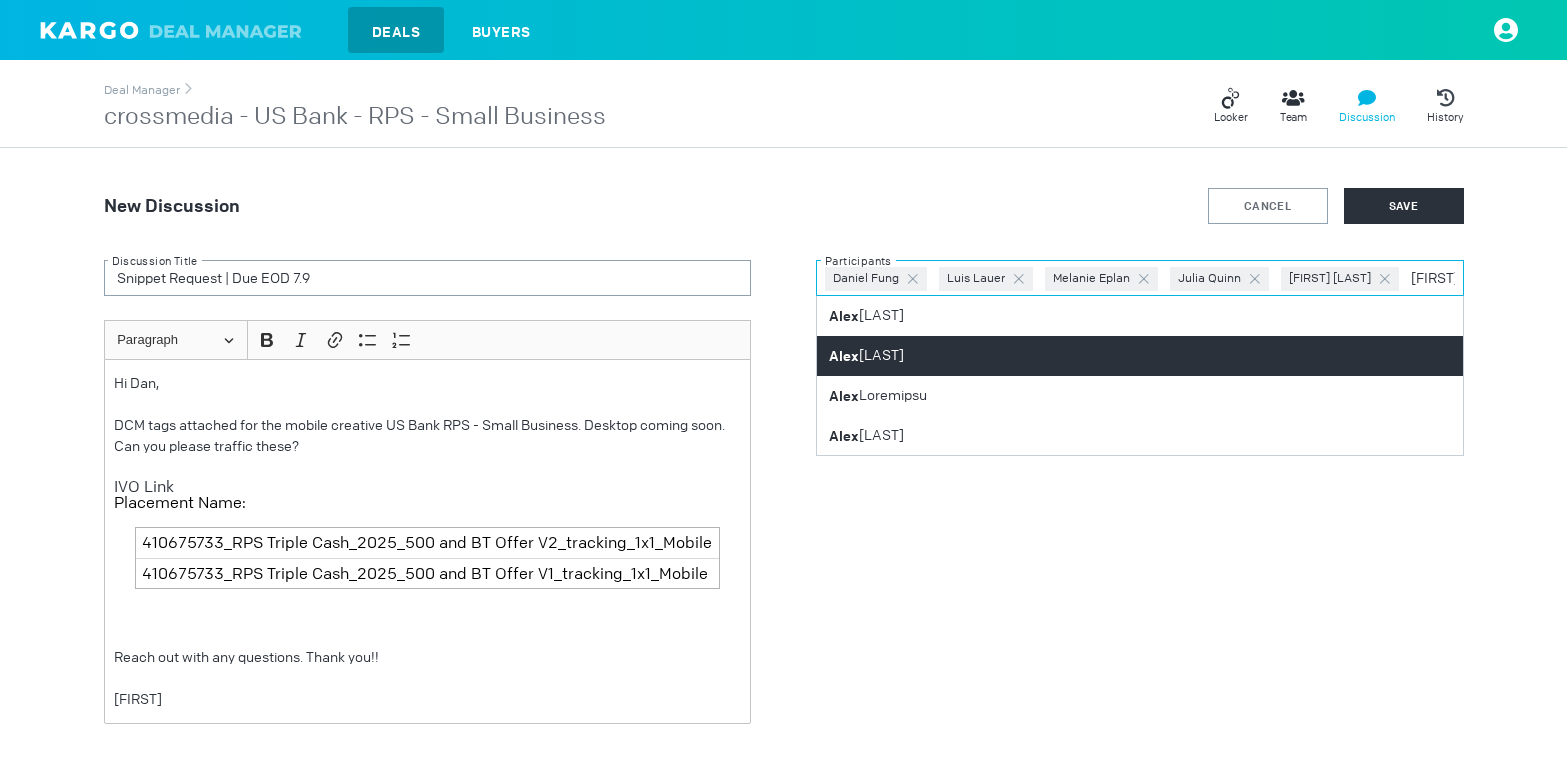 click on "[FIRST] [LAST]" at bounding box center [1140, 356] 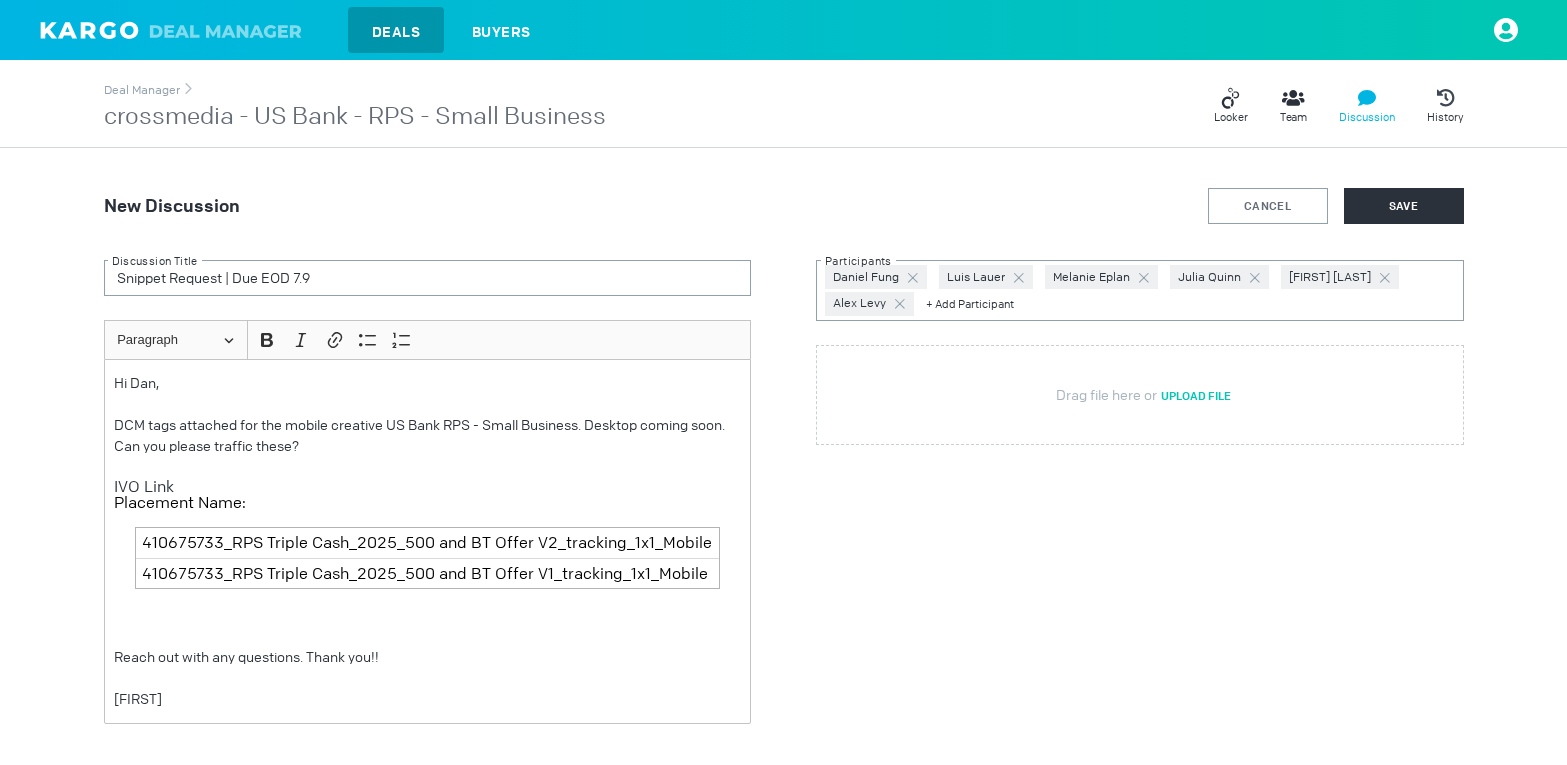 click at bounding box center [913, 278] 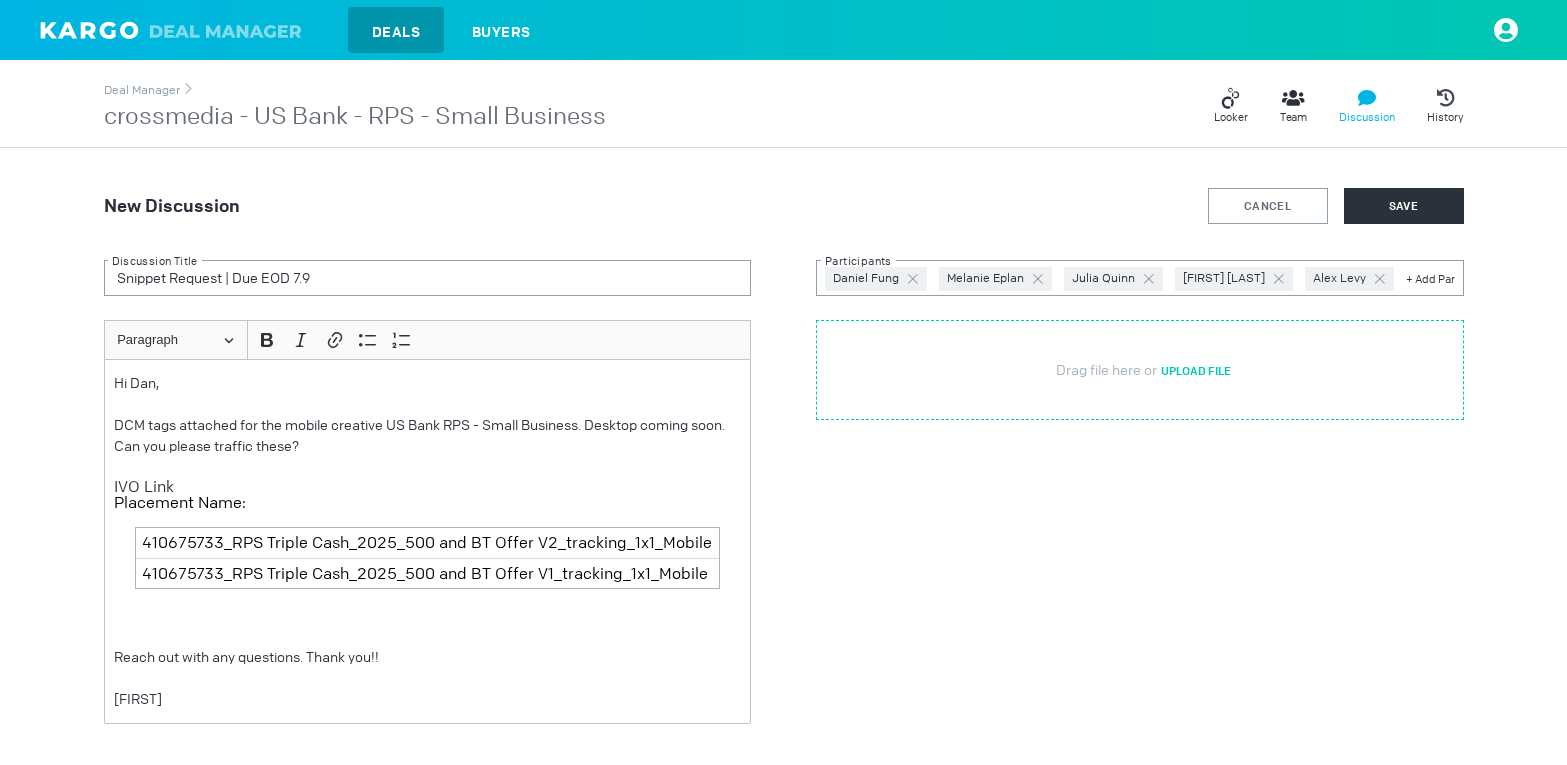 click at bounding box center [1140, 370] 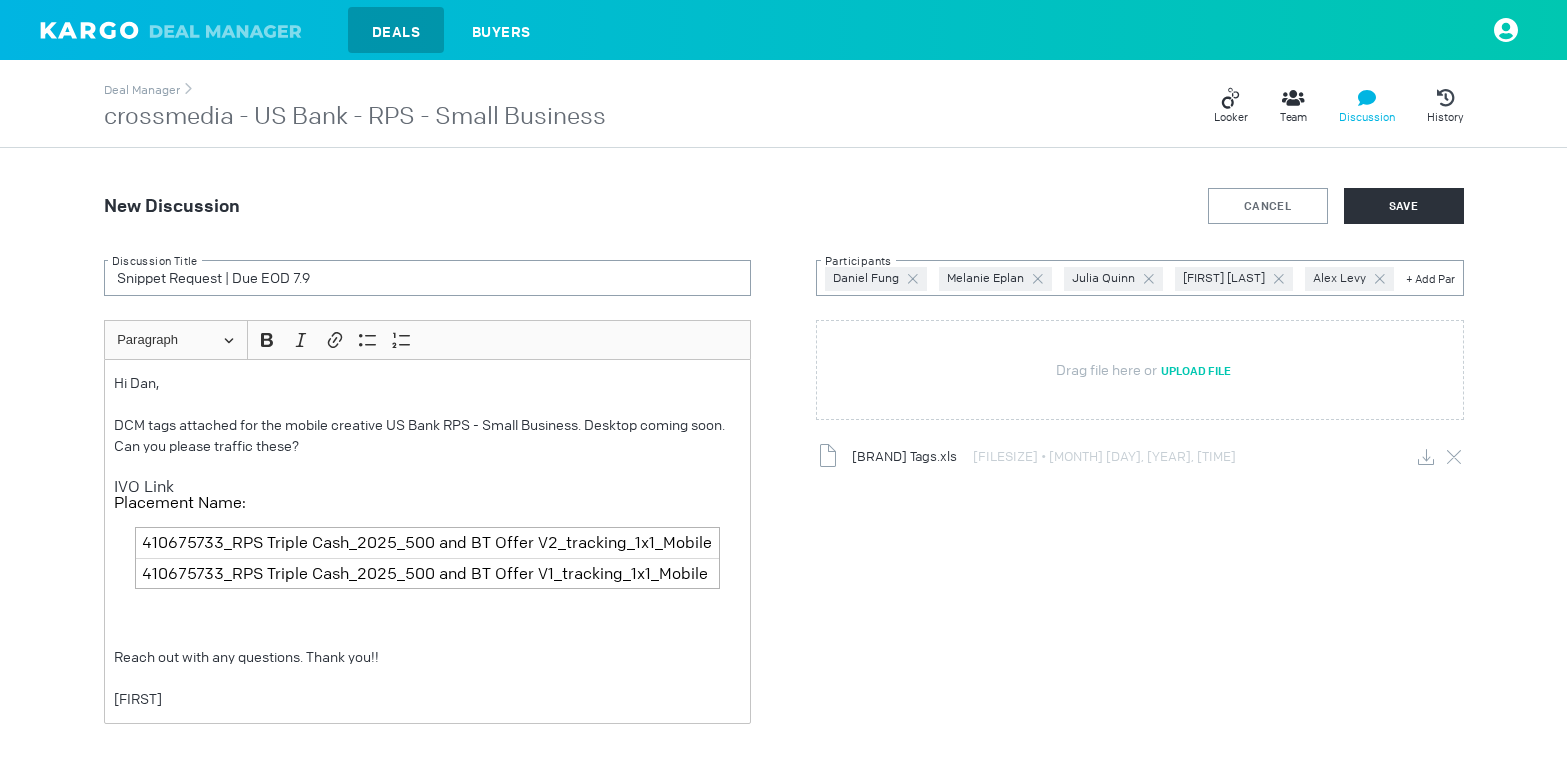 click on "DCM tags attached for the mobile creative US Bank RPS - Small Business. Desktop coming soon. Can you please traffic these?" at bounding box center (427, 436) 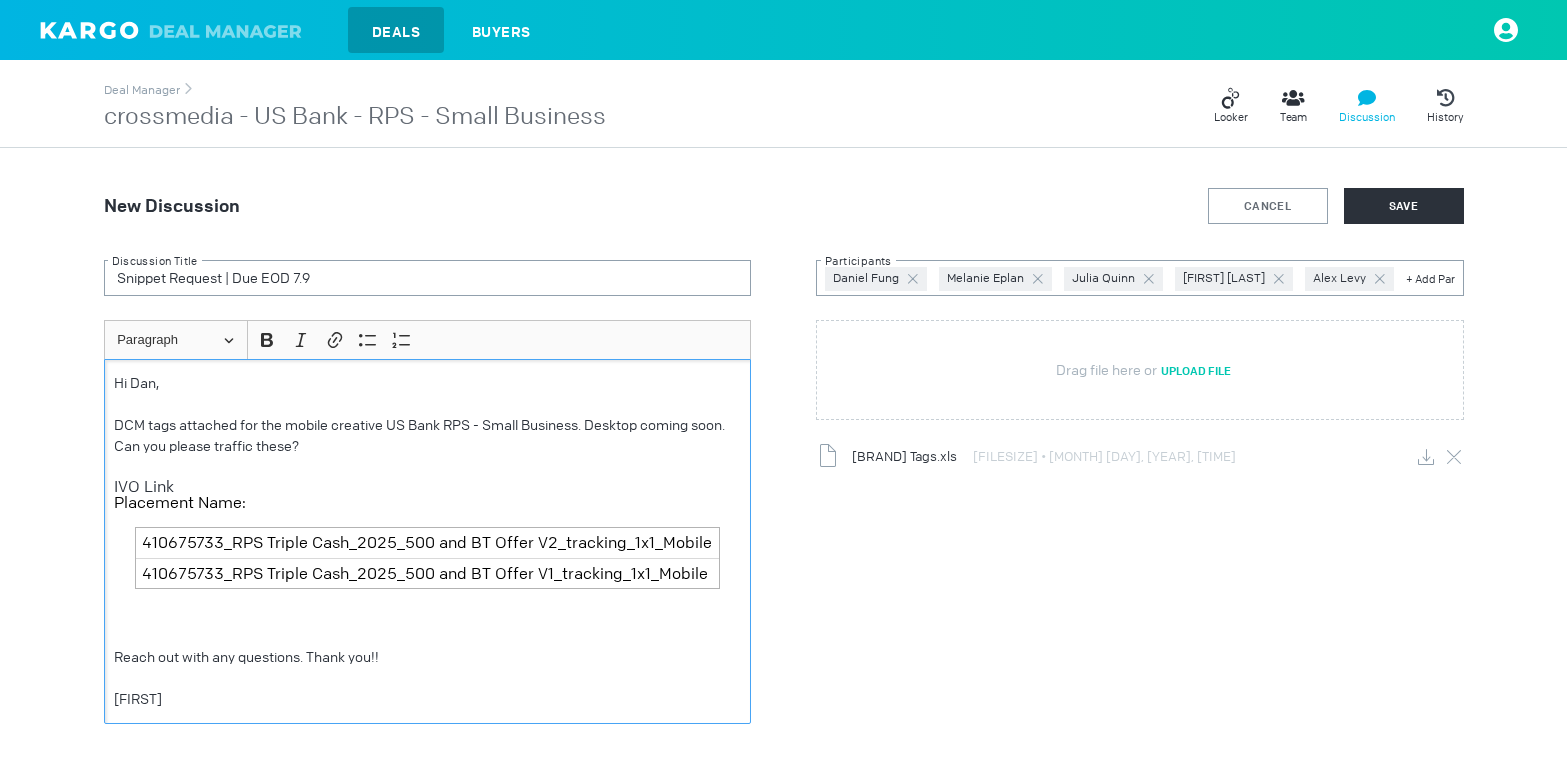 click at bounding box center (427, 404) 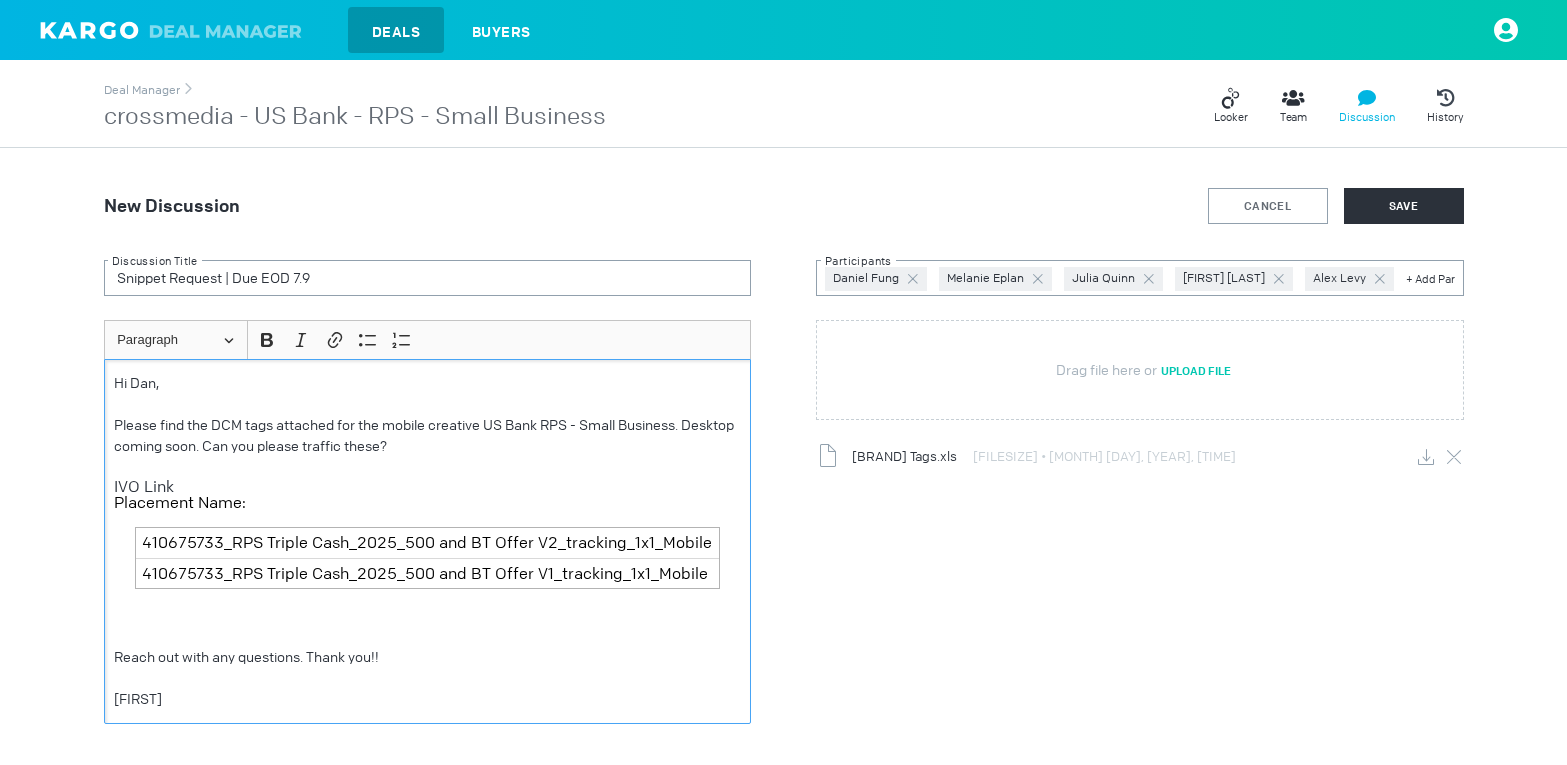 click on "Please find the DCM tags attached for the mobile creative US Bank RPS - Small Business. Desktop coming soon. Can you please traffic these?" at bounding box center (427, 436) 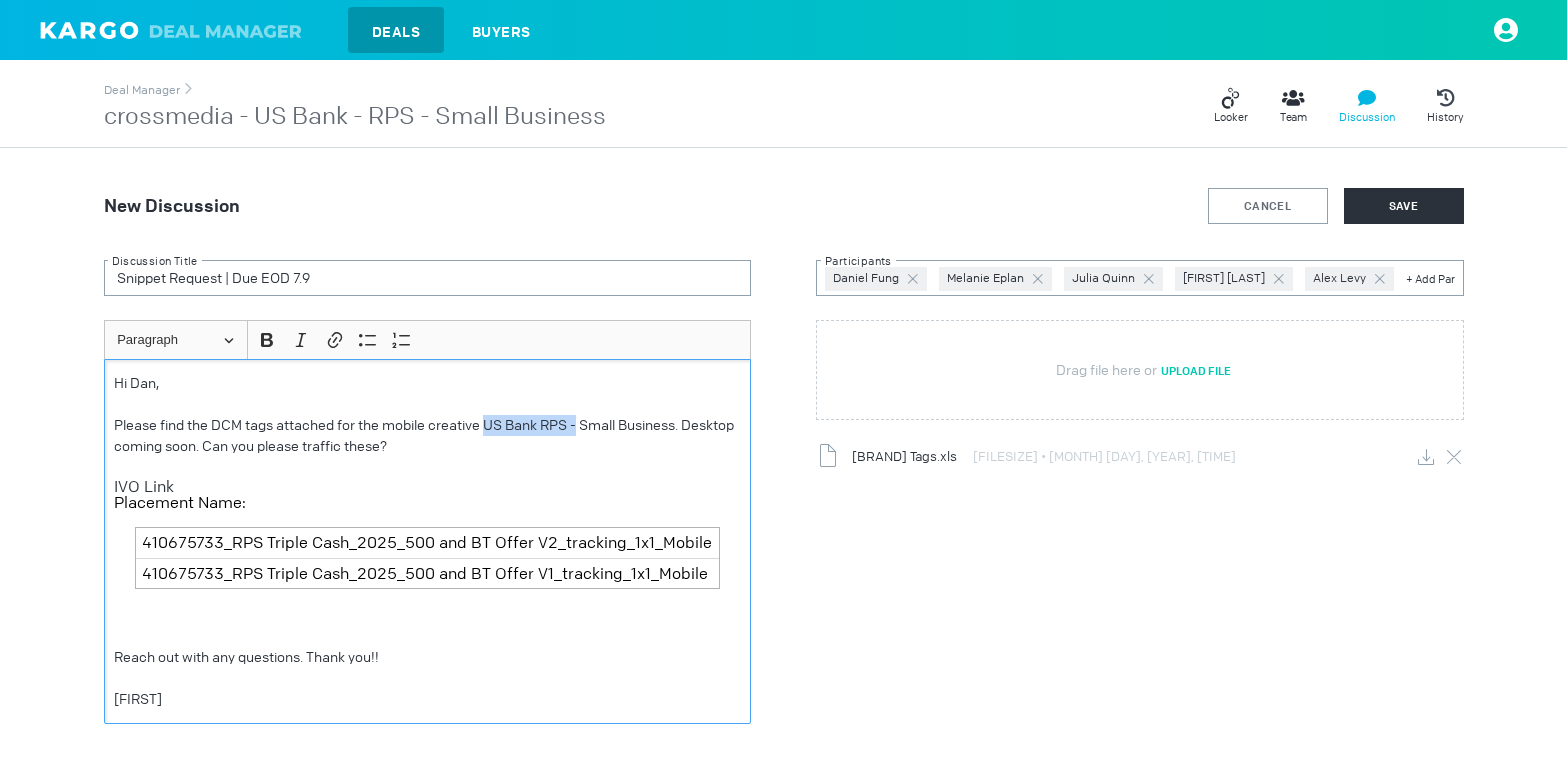 click on "Please find the DCM tags attached for the mobile creative US Bank RPS - Small Business. Desktop coming soon. Can you please traffic these?" at bounding box center [427, 436] 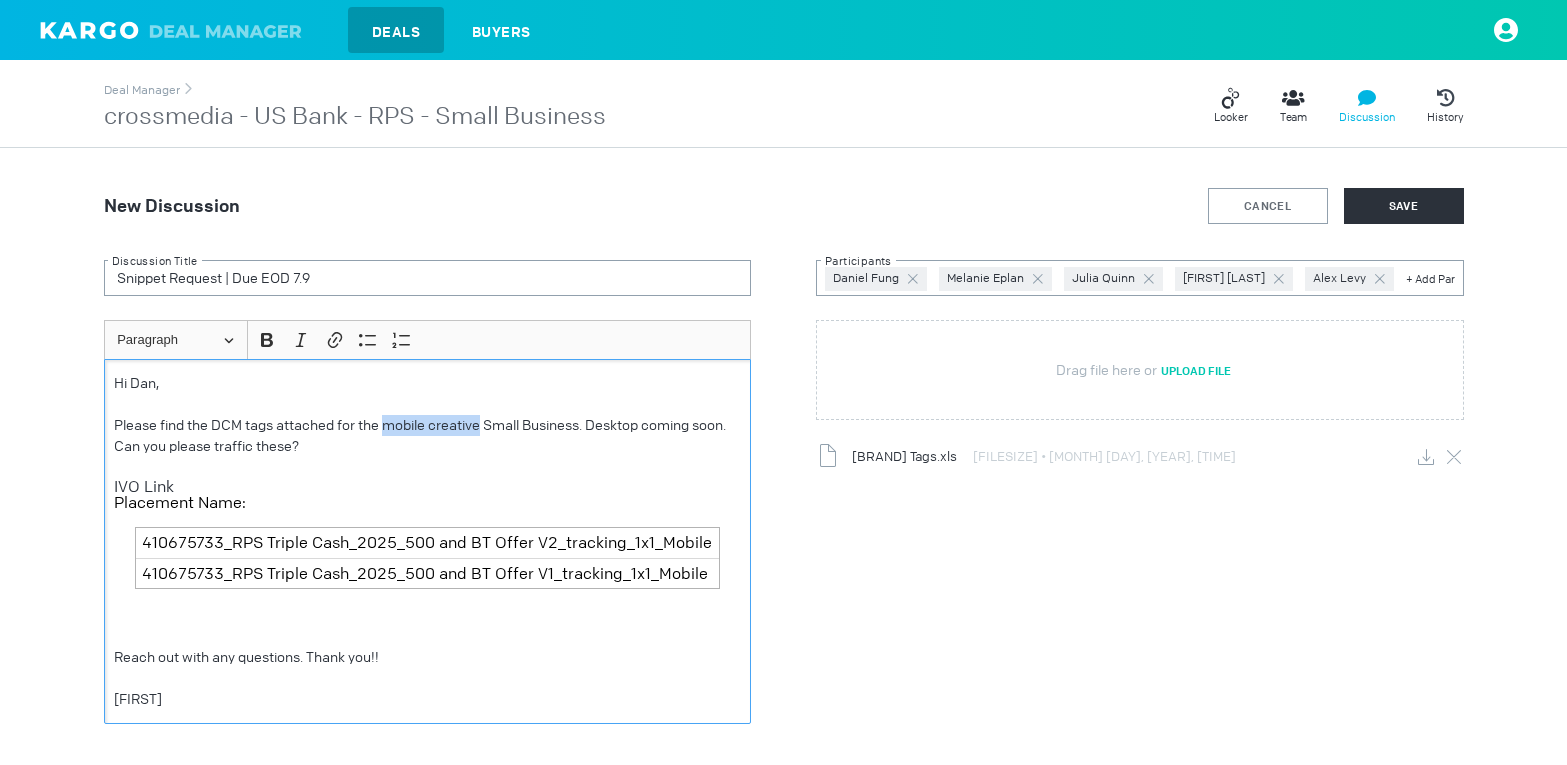 click on "Please find the DCM tags attached for the mobile creative Small Business. Desktop coming soon. Can you please traffic these?" at bounding box center [427, 436] 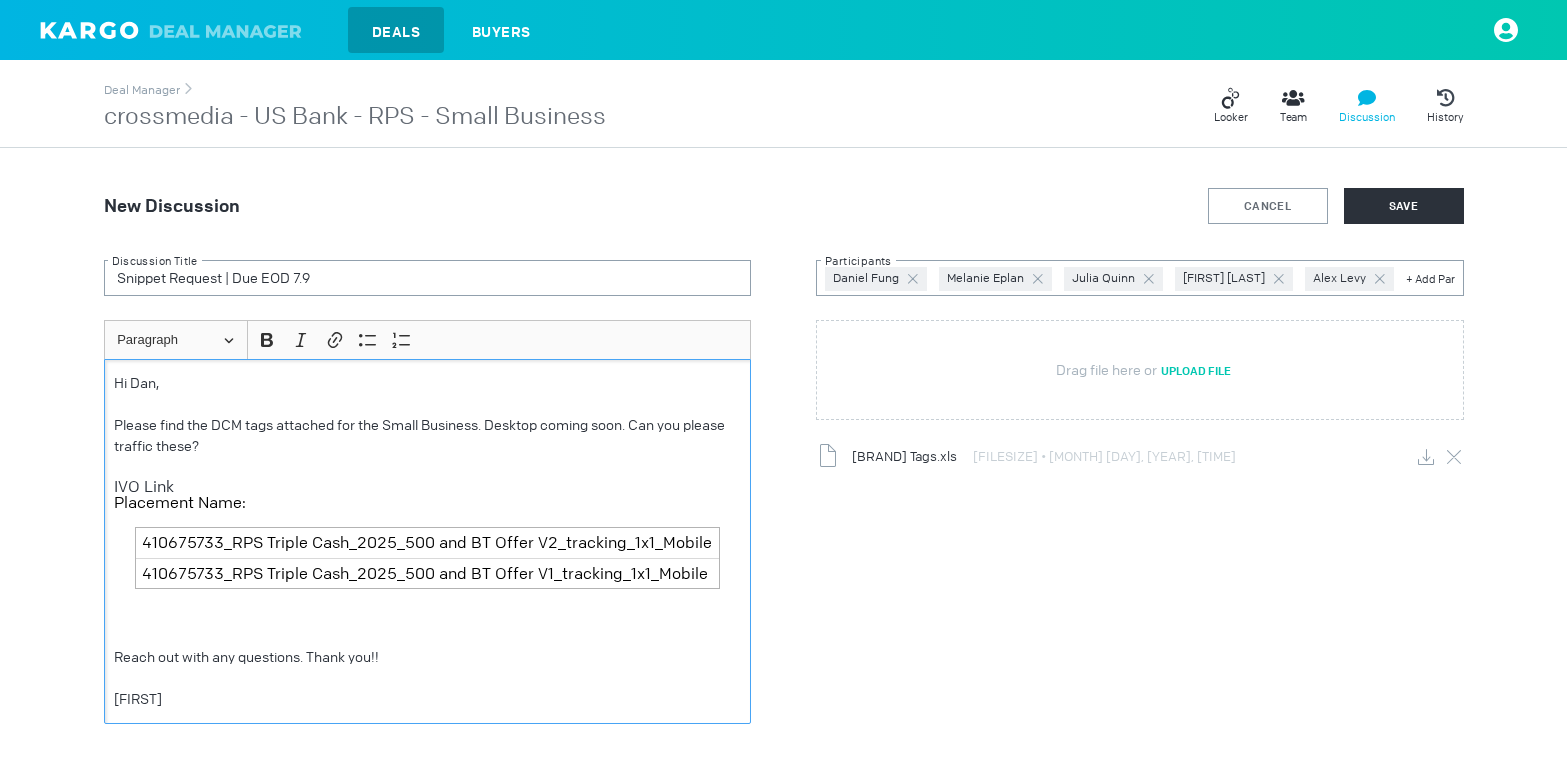 click on "Please find the DCM tags attached for the Small Business. Desktop coming soon. Can you please traffic these?" at bounding box center [427, 436] 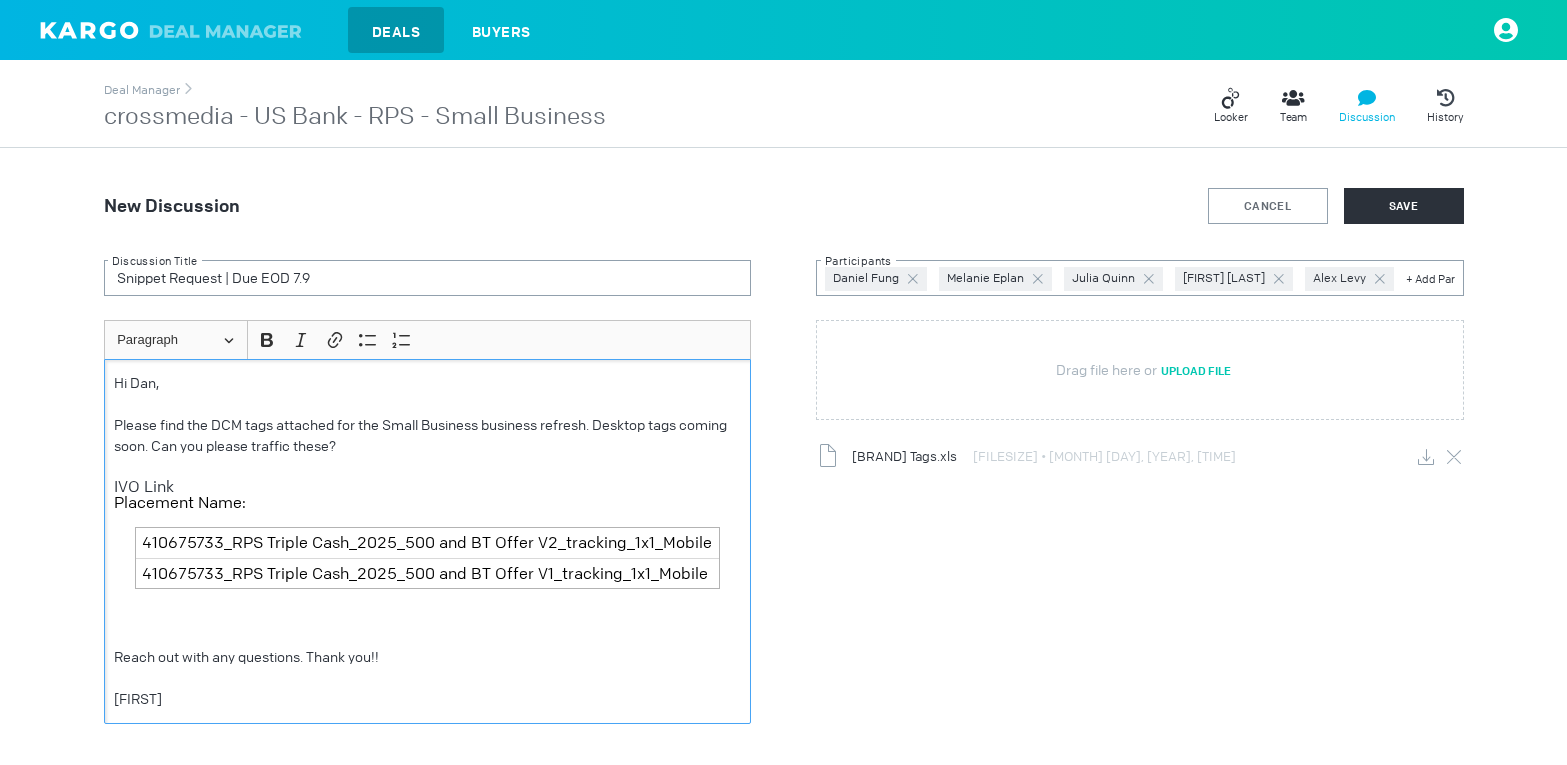 click on "Please find the DCM tags attached for the Small Business business refresh. Desktop tags coming soon. Can you please traffic these?" at bounding box center [427, 436] 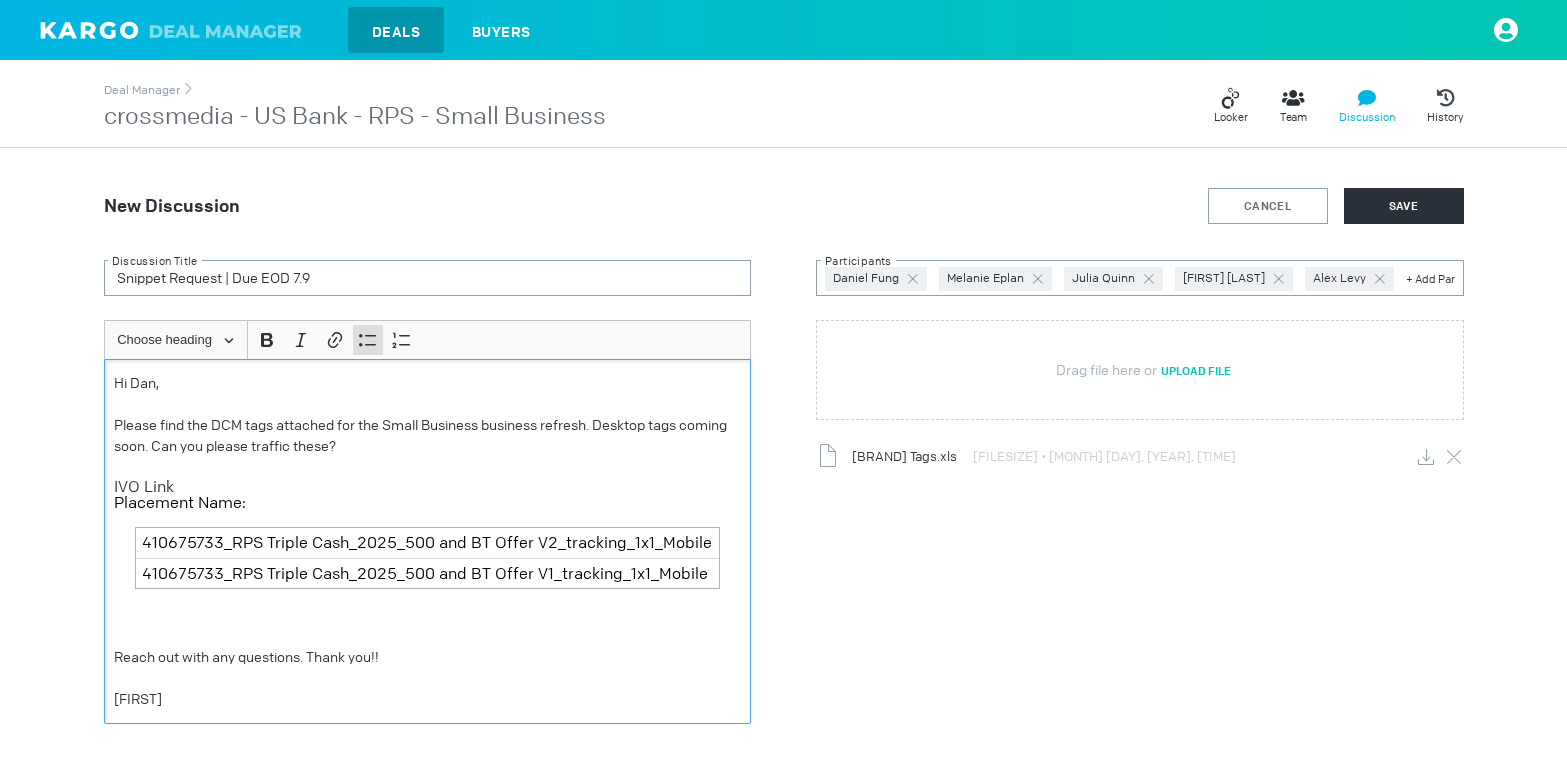 click on "Placement Name:" at bounding box center (427, 503) 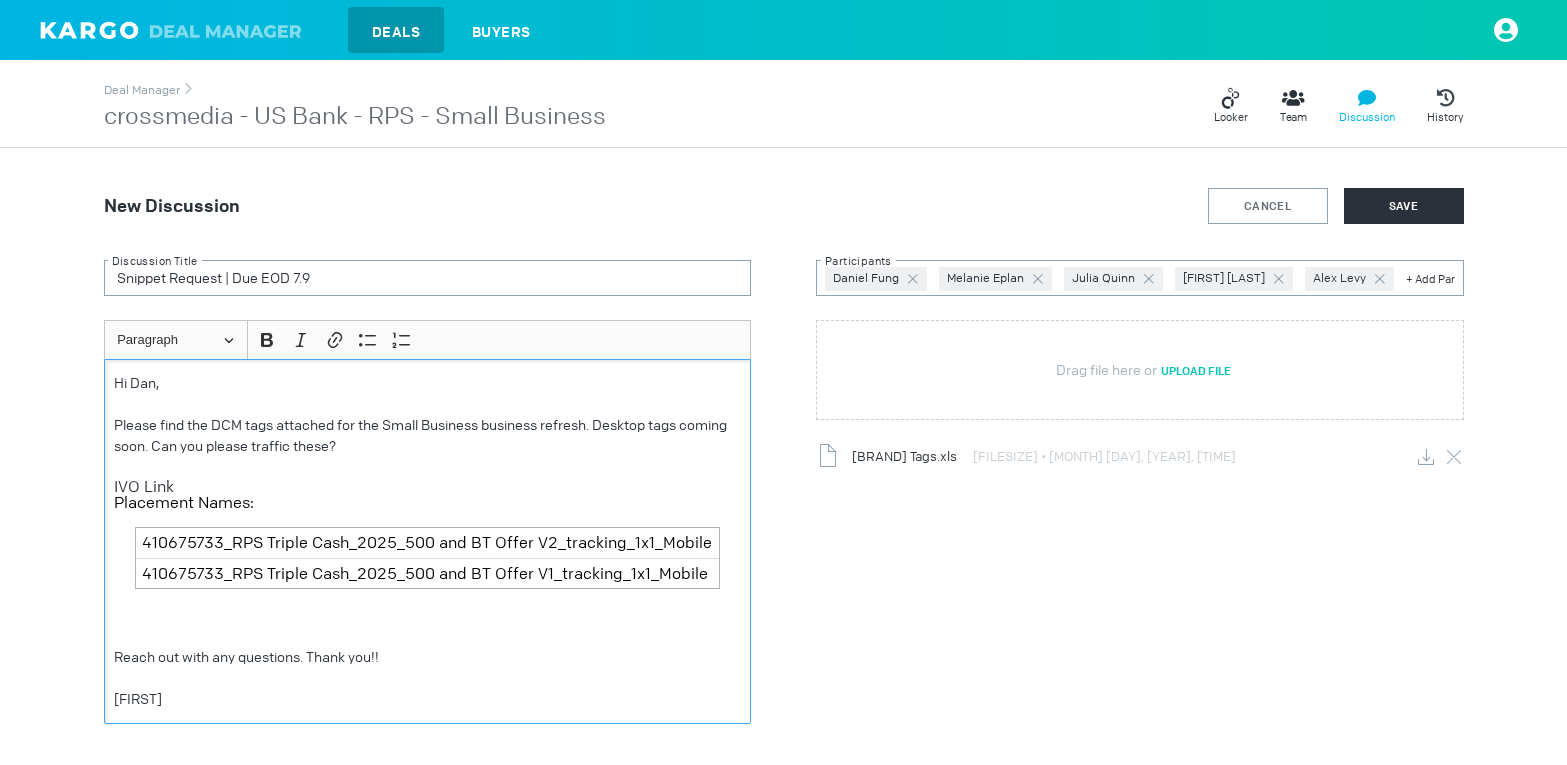 click on "Please find the DCM tags attached for the Small Business business refresh. Desktop tags coming soon. Can you please traffic these?" at bounding box center [427, 436] 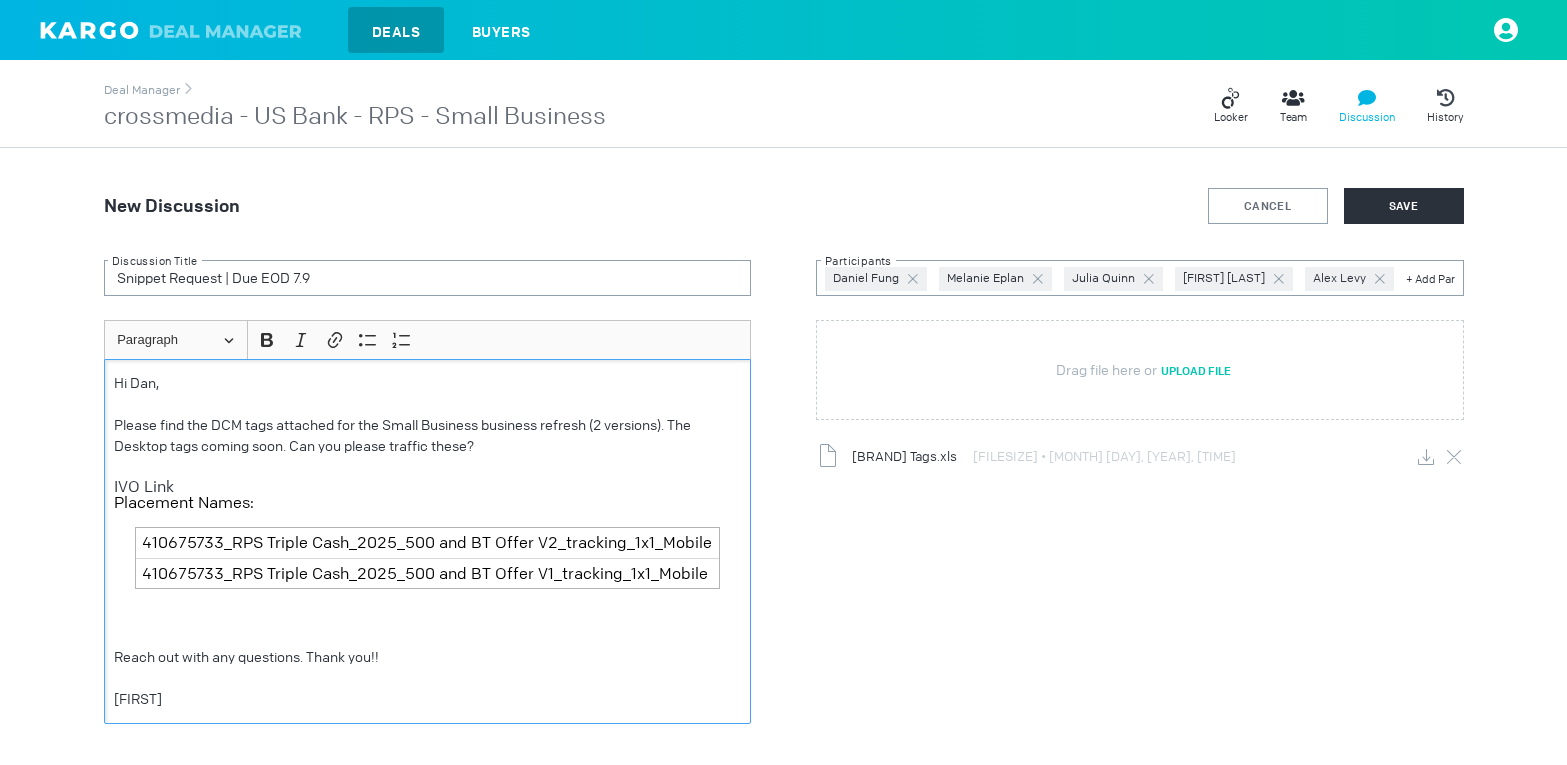 click on "Please find the DCM tags attached for the Small Business business refresh (2 versions). The Desktop tags coming soon. Can you please traffic these?" at bounding box center [427, 436] 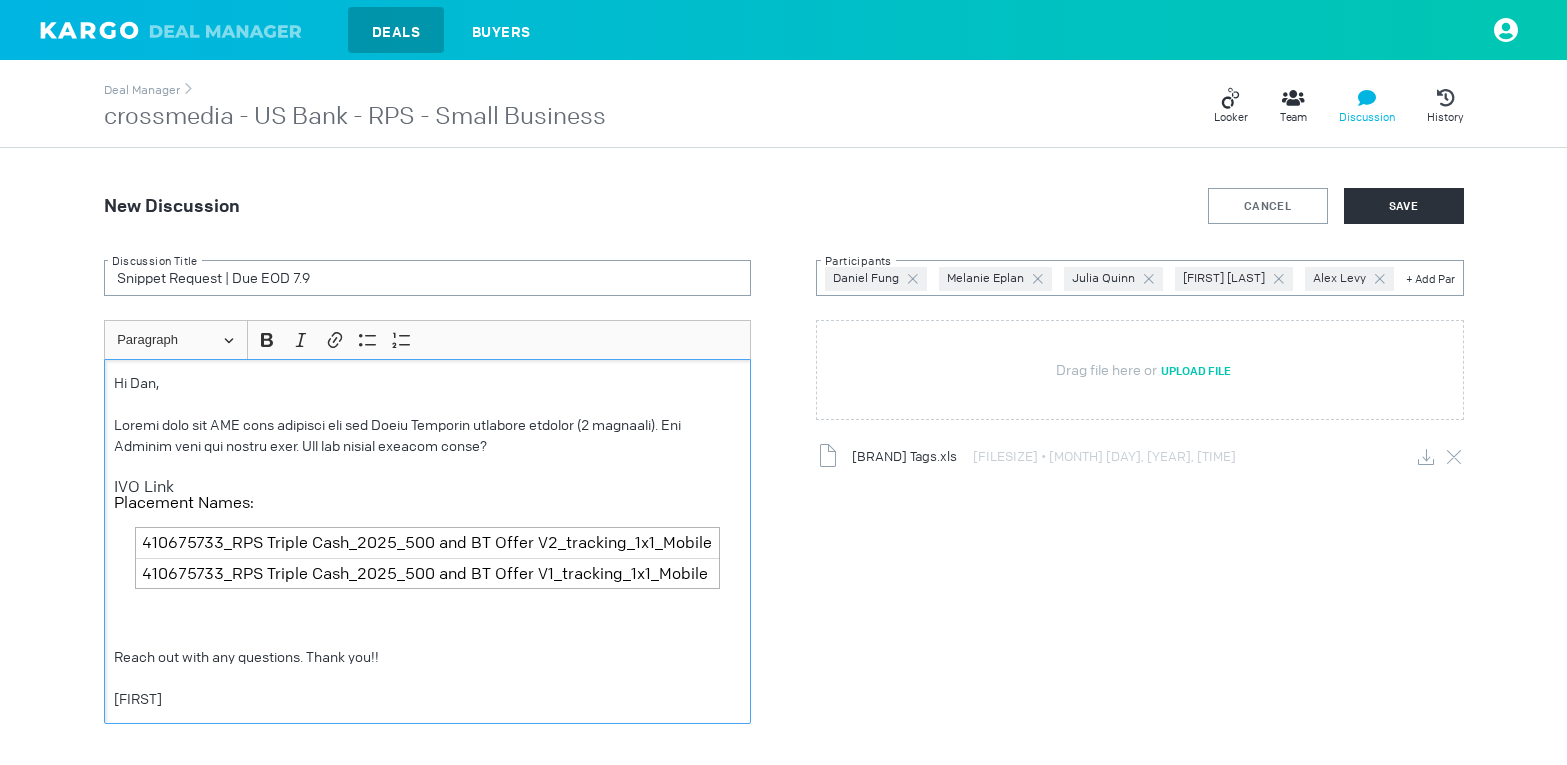 click on "Loremi dolo sit AME cons adipisci eli sed Doeiu Temporin utlabore etdolor (2 magnaali). Eni Adminim veni qui nostru exer. Ull lab nisial exeacom conse?" at bounding box center [427, 436] 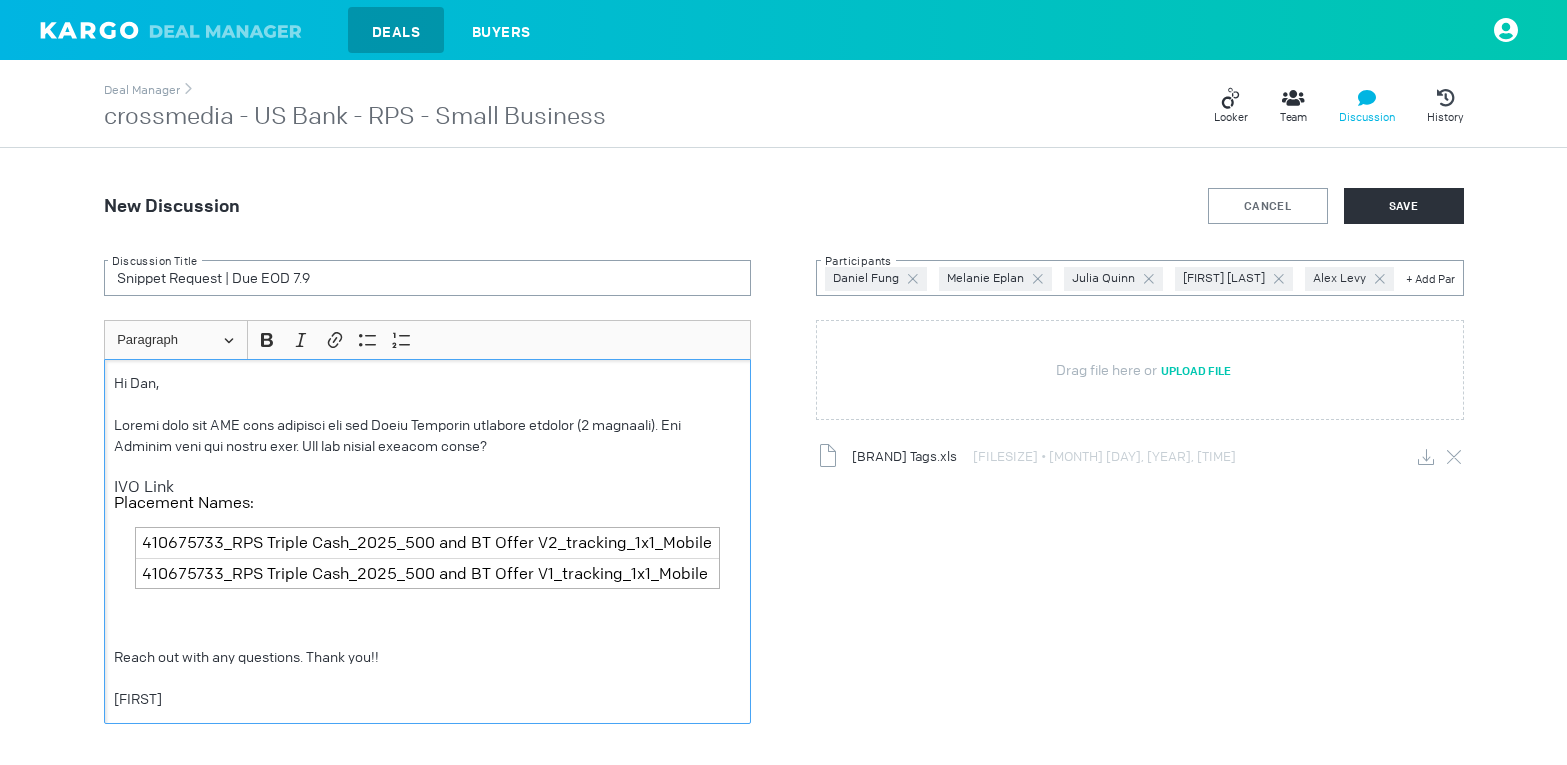 click on "Reach out with any questions. Thank you!!" at bounding box center (427, 657) 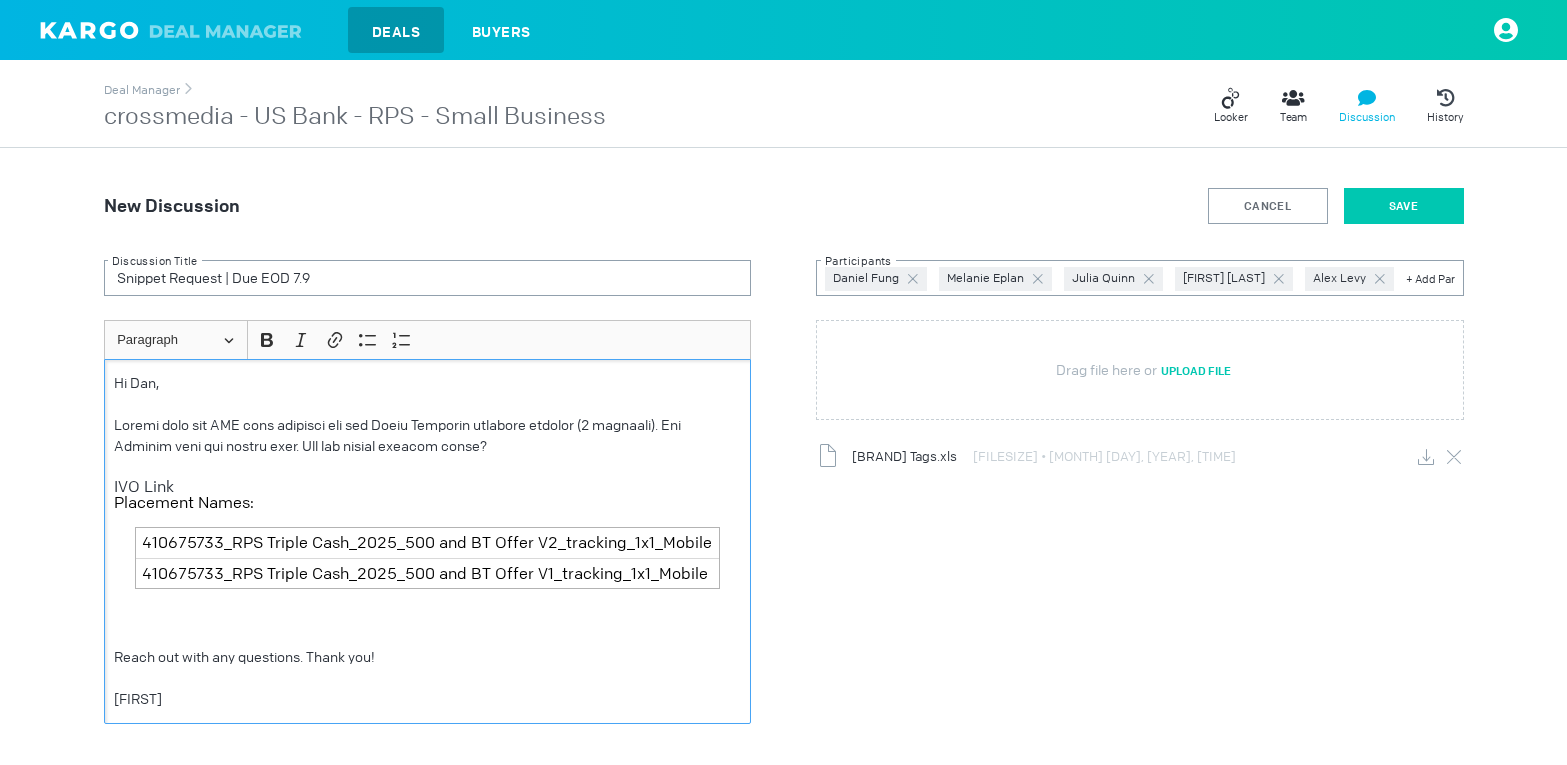 click on "SAVE" at bounding box center [1404, 206] 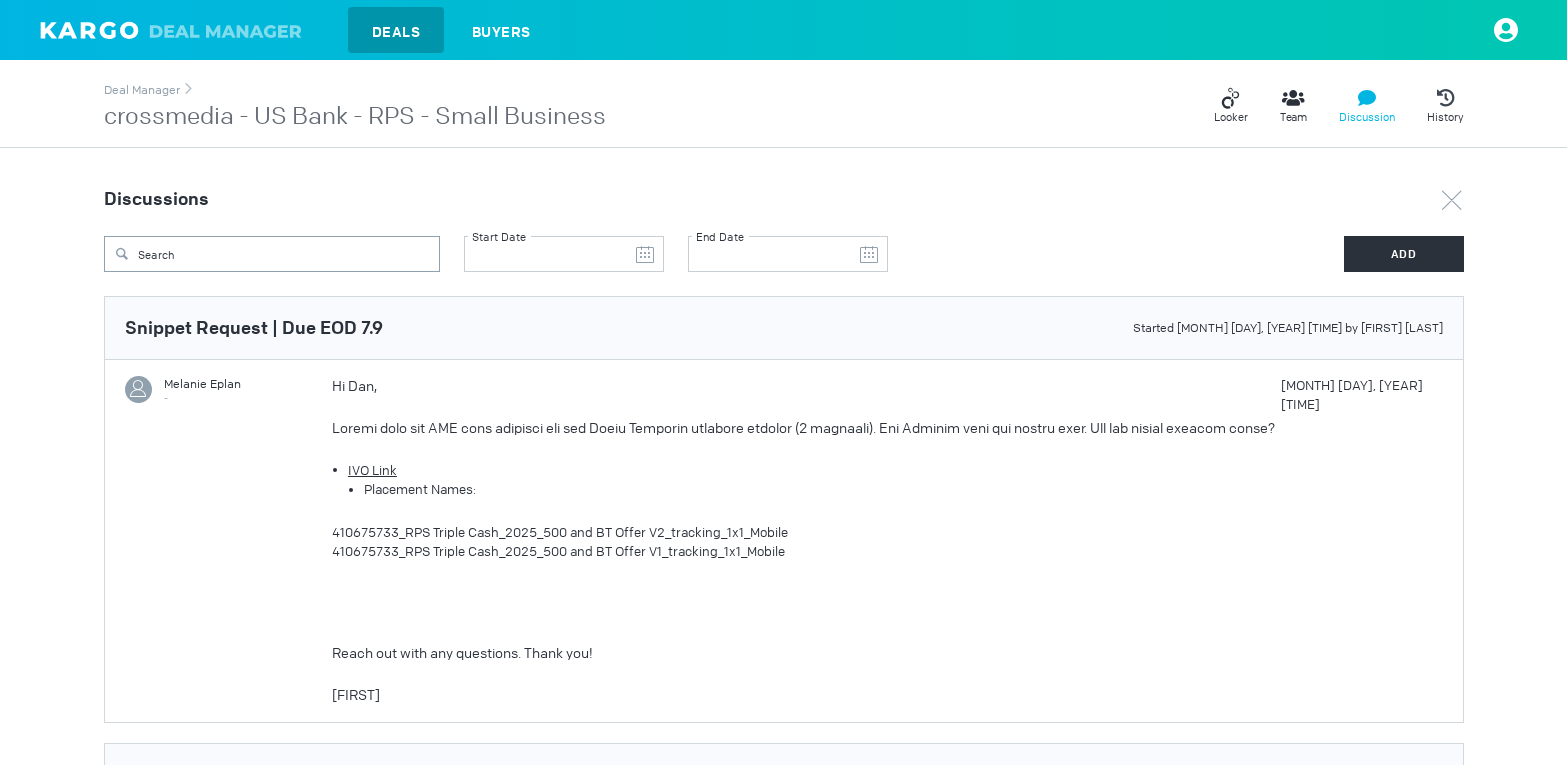 click on "Loremi dolo sit AME cons adipisci eli sed Doeiu Temporin utlabore etdolor (2 magnaali). Eni Adminim veni qui nostru exer. Ull lab nisial exeacom conse?" at bounding box center [803, 428] 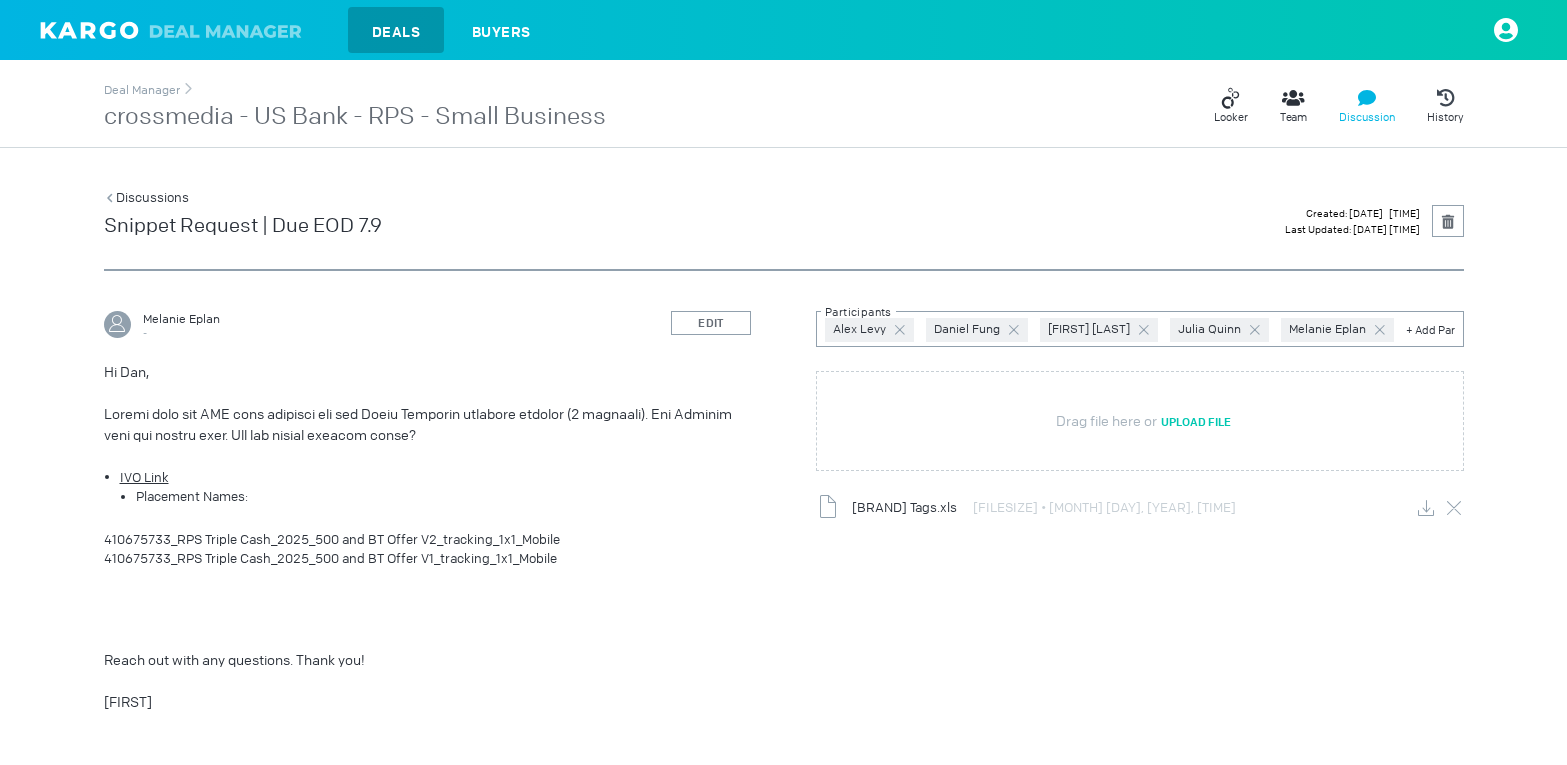 click on "Loremipsumd  Sitamet Consect | Adi ELI 3.6 Seddoei: Tem 5, 1118   48:12 Inci Utlabor: Etd 9, 1934   97:75" at bounding box center [784, 229] 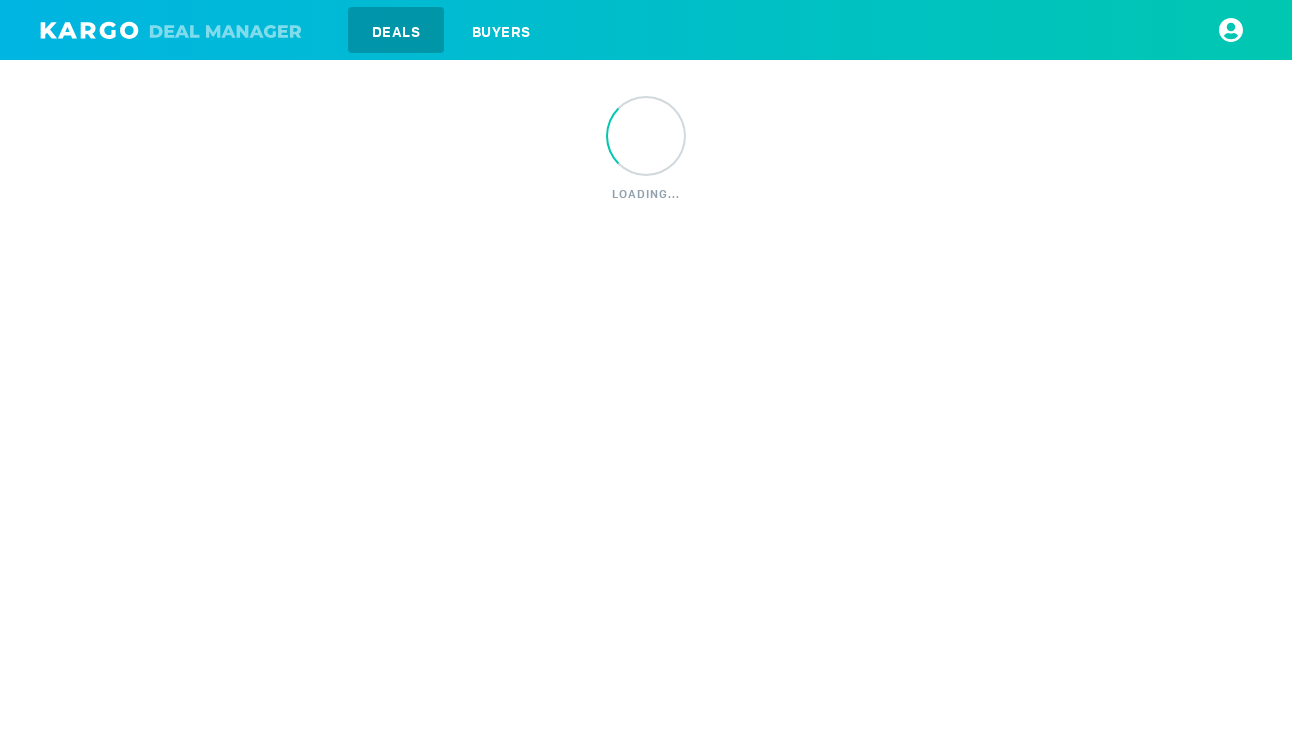 scroll, scrollTop: 0, scrollLeft: 0, axis: both 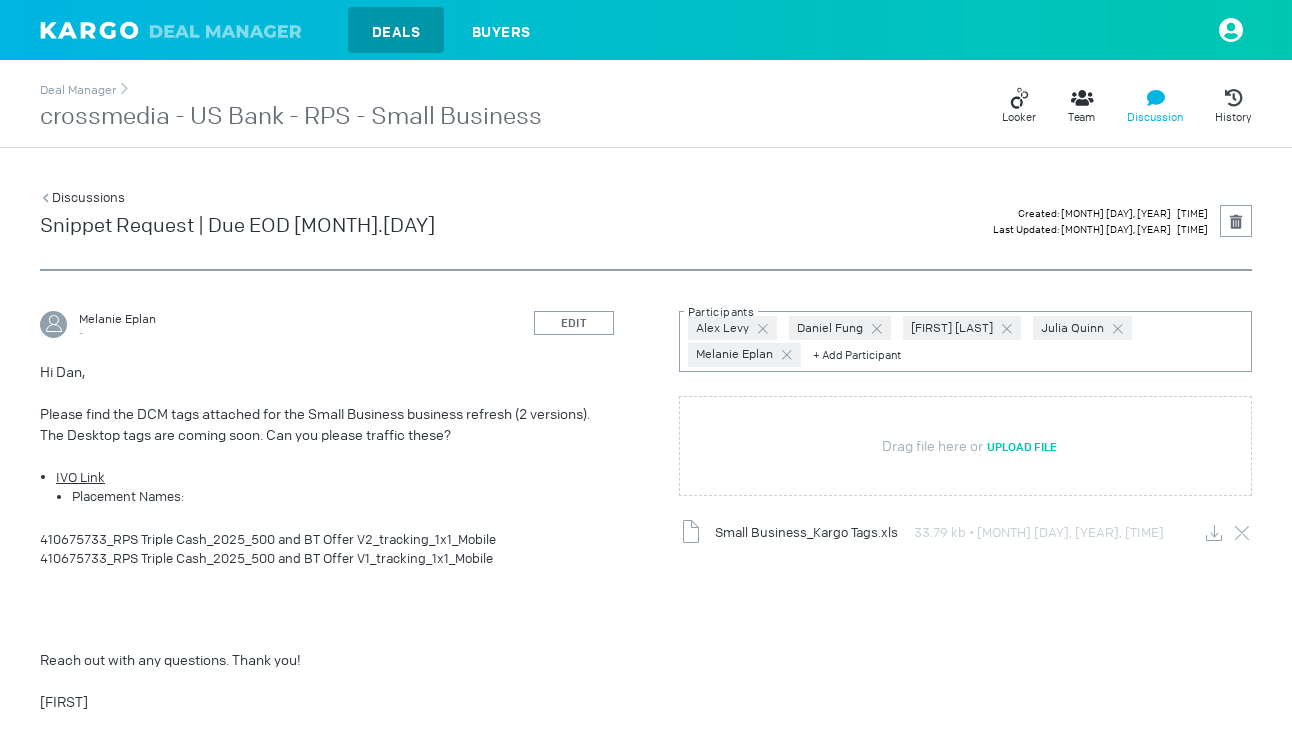 click on "[FIRST] [LAST] - EDIT Hi [FIRST], Please find the DCM tags attached for the Small Business business refresh (2 versions). The Desktop tags are coming soon. Can you please traffic these? IVO Link Placement Names: 410675733_RPS Triple Cash_2025_500 and BT Offer V2_tracking_1x1_Mobile 410675733_RPS Triple Cash_2025_500 and BT Offer V1_tracking_1x1_Mobile Reach out with any questions. Thank you! [FIRST] Comments (1) Sort By Newest [FIRST] [LAST] - [MONTH] [DAY], [YEAR] [TIME] Hey [FIRST], Attached snippet links! Thanks, [FIRST] Small_Business_Kargo_Tags_SNIPPET LINKS.xls 35.84 kb • [MONTH] [DAY], [YEAR], [TIME] Add Comment Key is already in use [FIRST] [LAST] [FIRST] [LAST] [FIRST] [LAST] Participants Drag file here or Upload File [object Object] Small Business_Kargo Tags.xls 33.79 kb • [MONTH] [DAY], [YEAR], [TIME]" at bounding box center (646, 744) 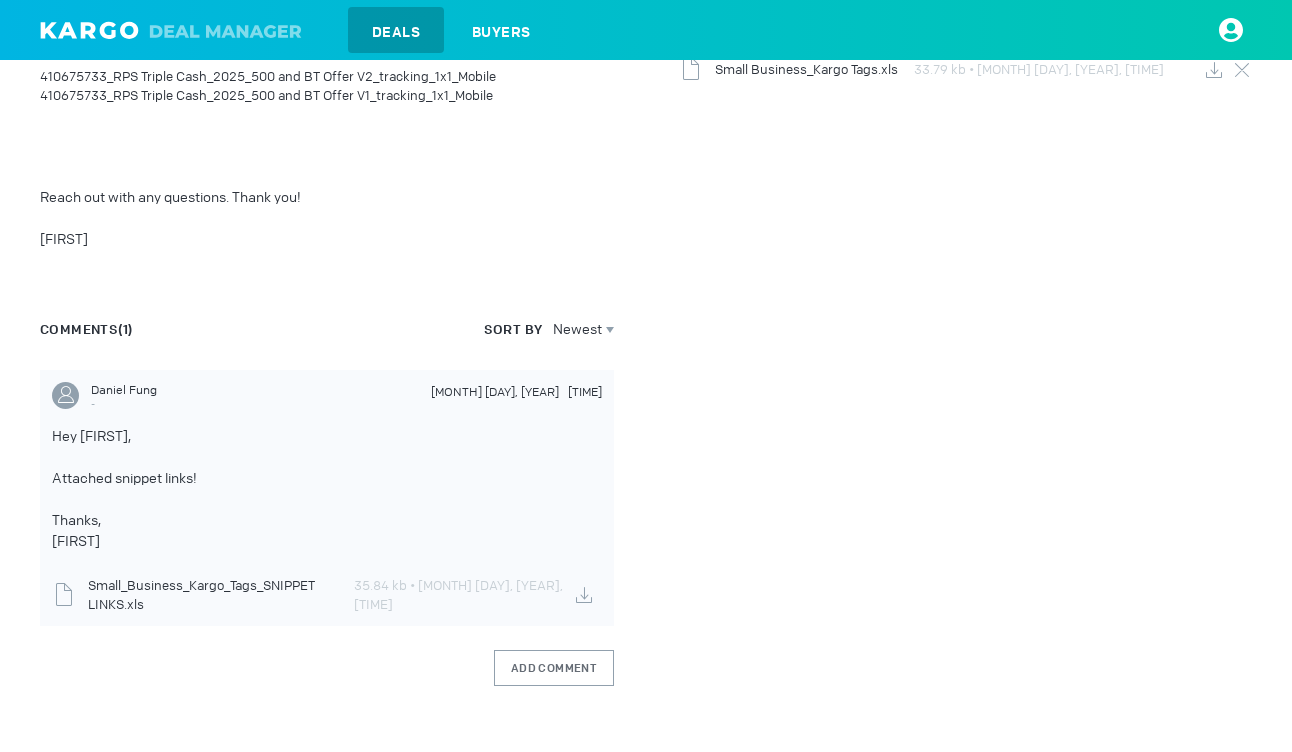 scroll, scrollTop: 464, scrollLeft: 0, axis: vertical 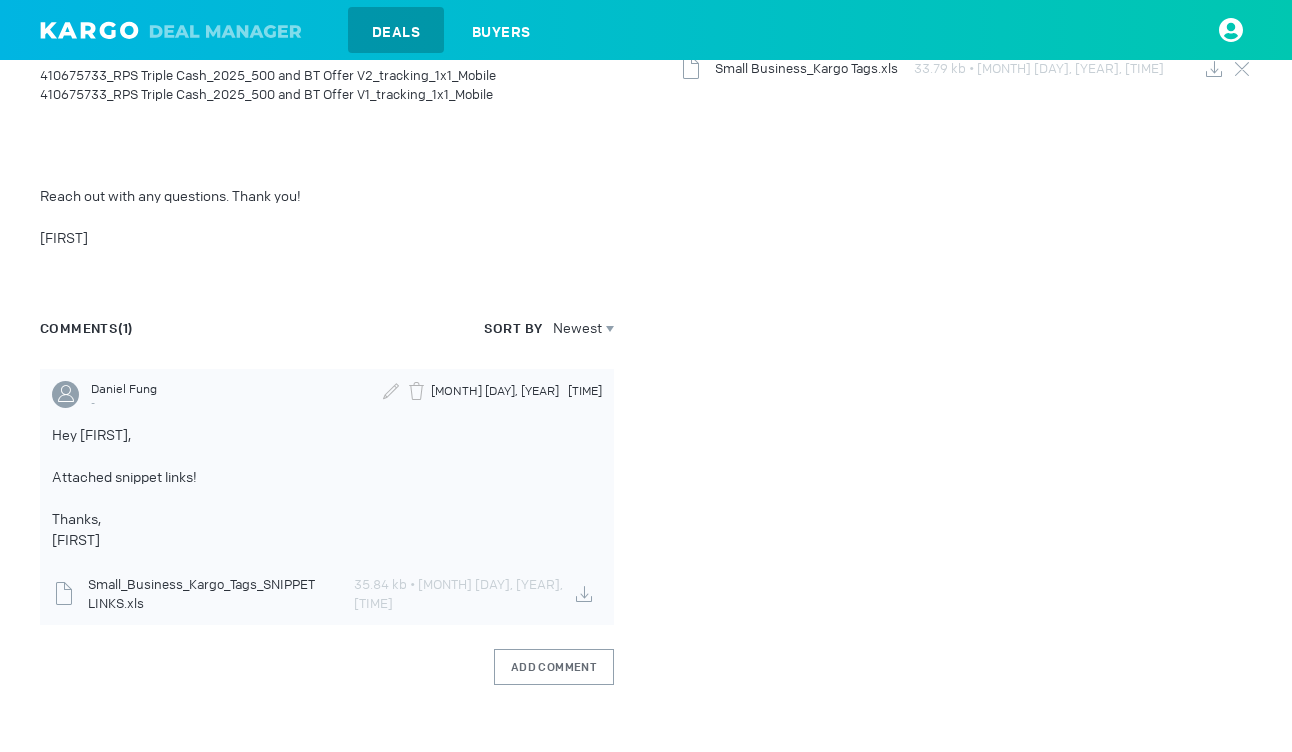 click at bounding box center (584, 594) 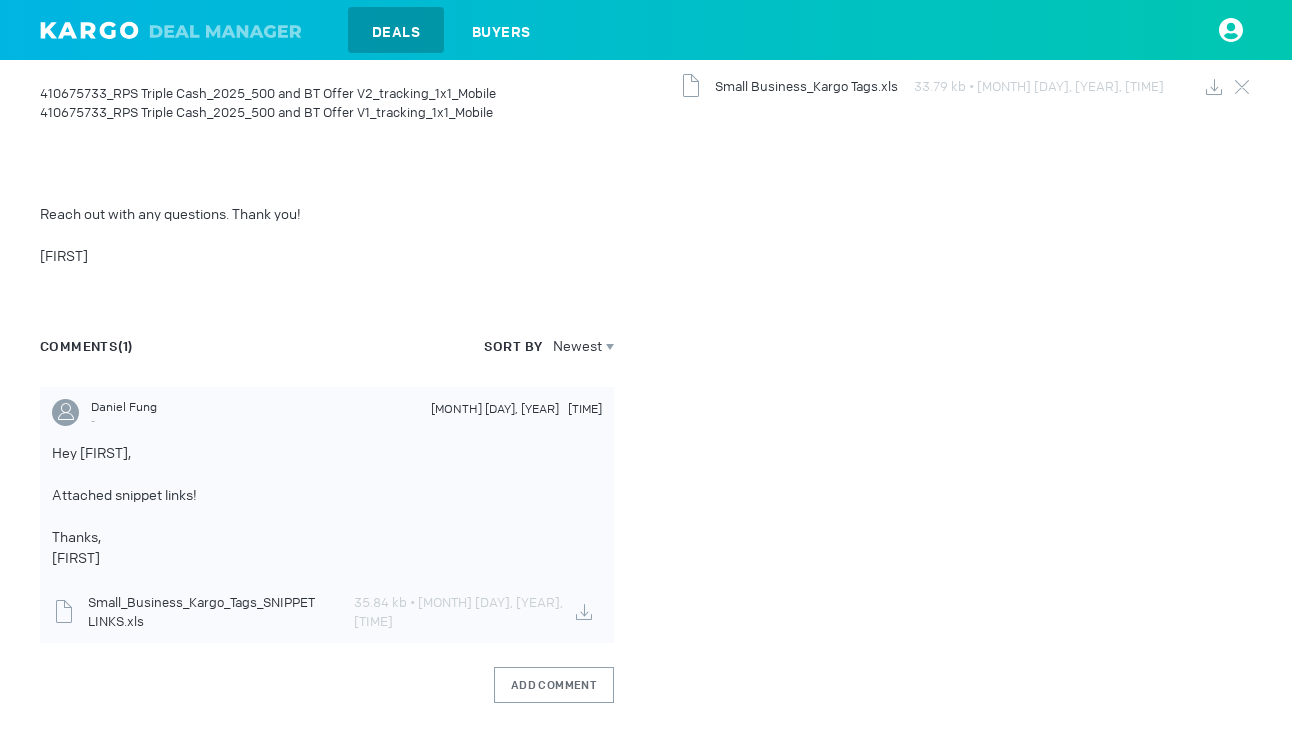 scroll, scrollTop: 464, scrollLeft: 0, axis: vertical 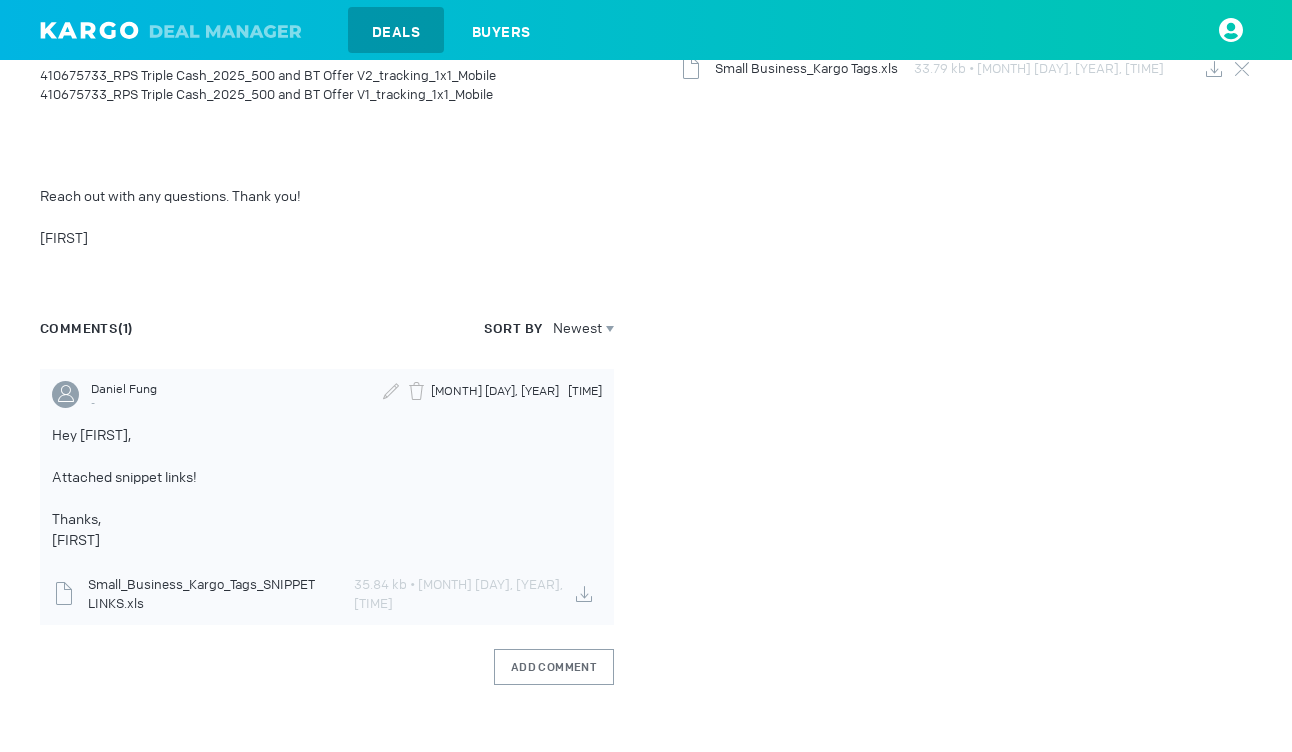 click at bounding box center [584, 594] 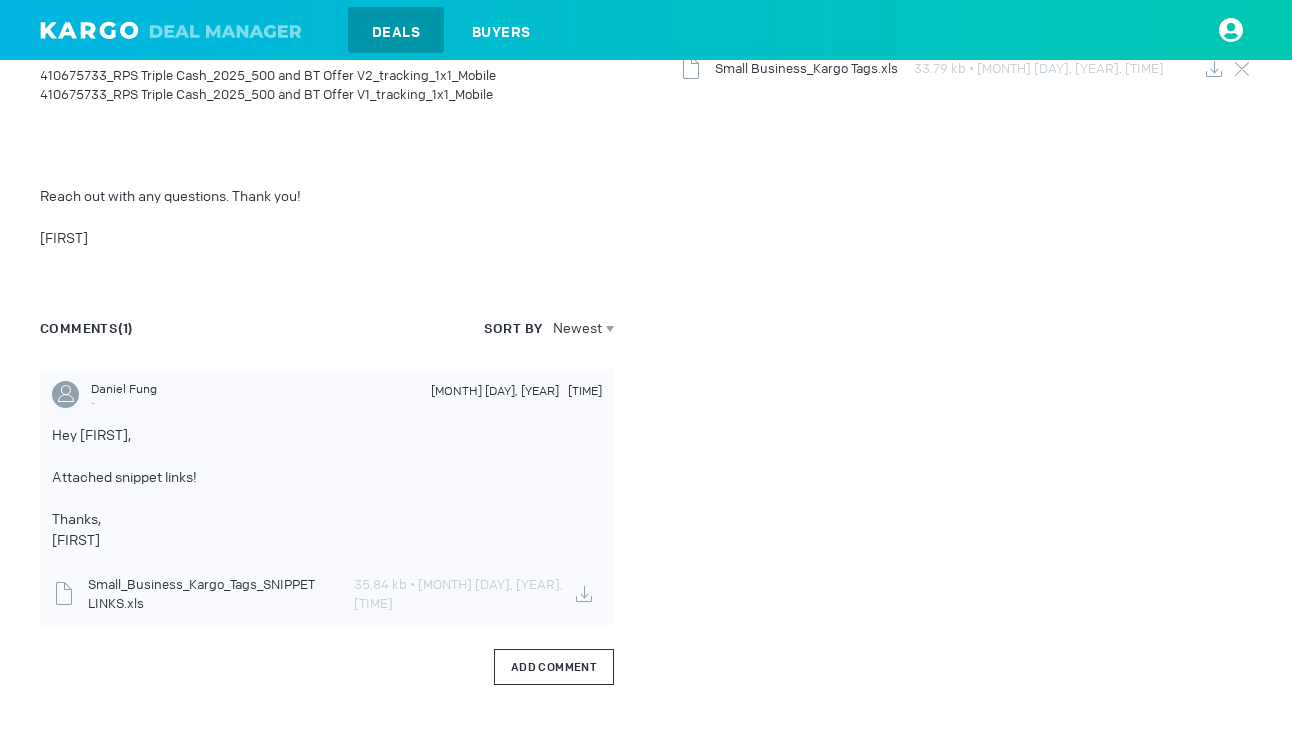 click on "Add Comment" at bounding box center [554, 667] 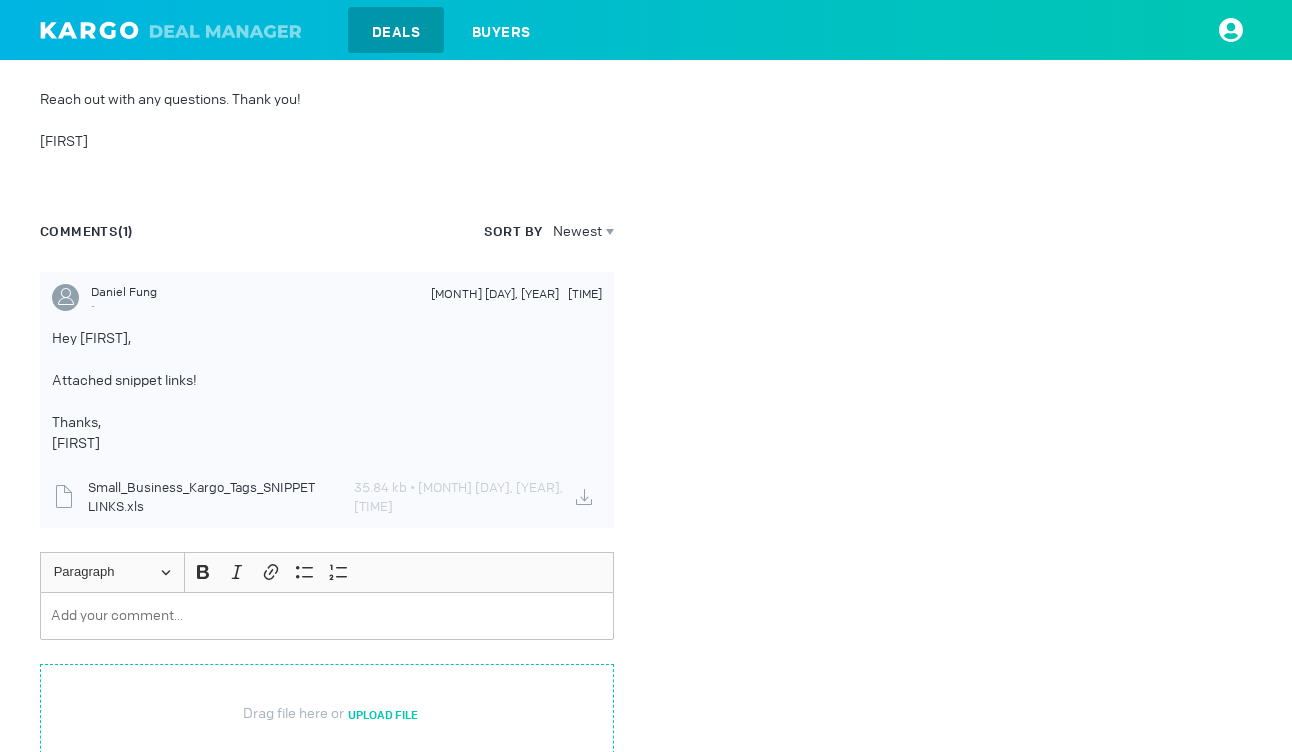 scroll, scrollTop: 629, scrollLeft: 0, axis: vertical 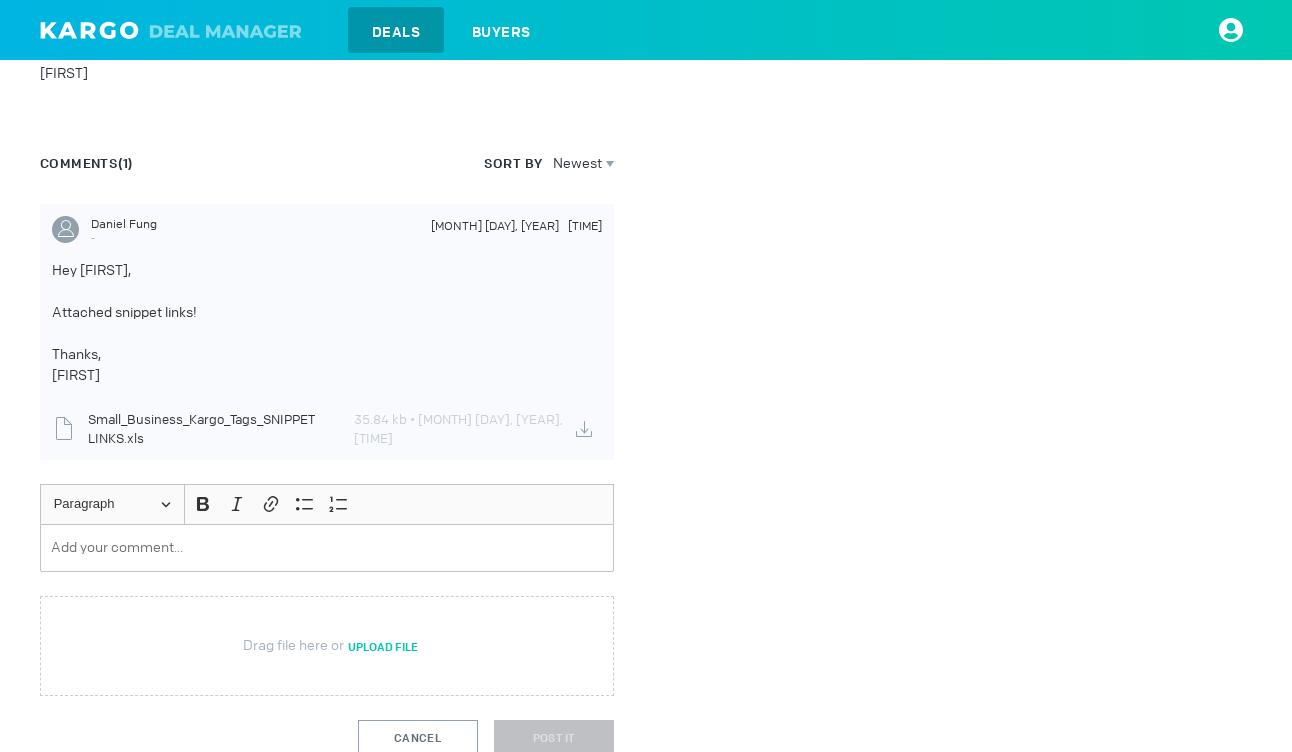 click at bounding box center (327, 547) 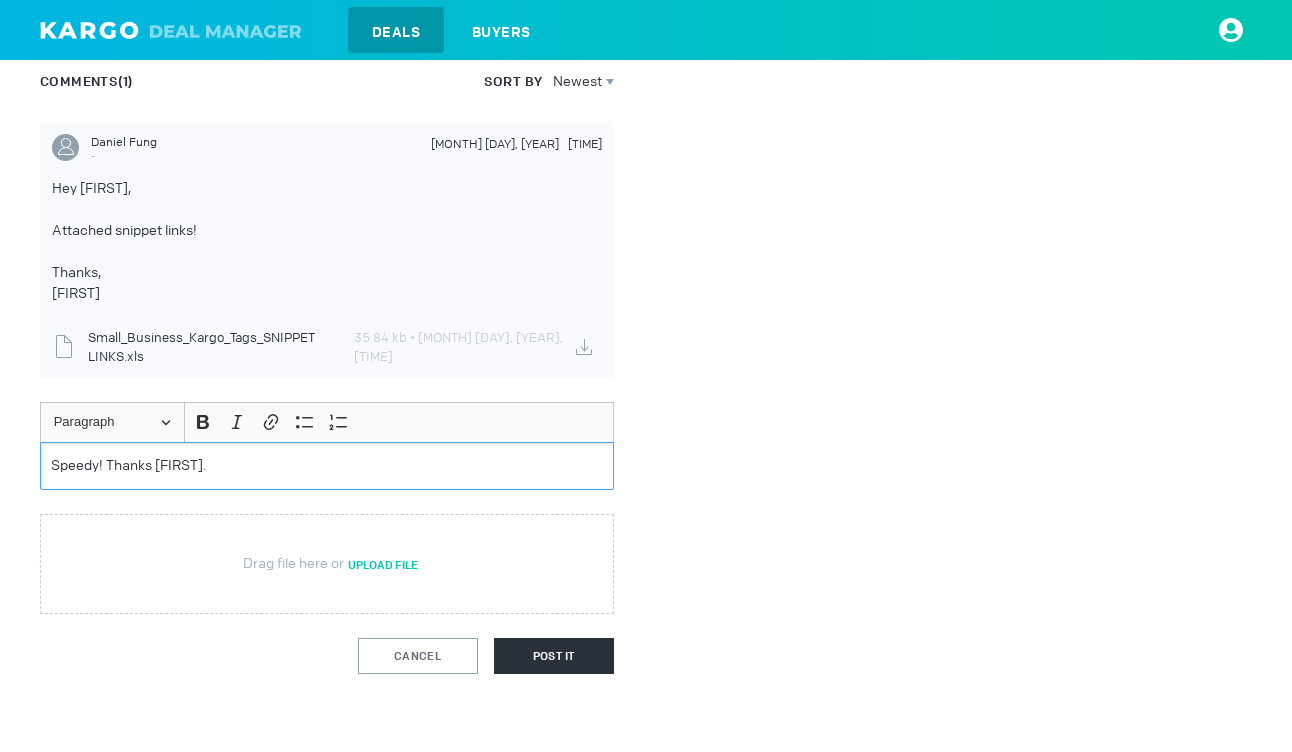scroll, scrollTop: 724, scrollLeft: 0, axis: vertical 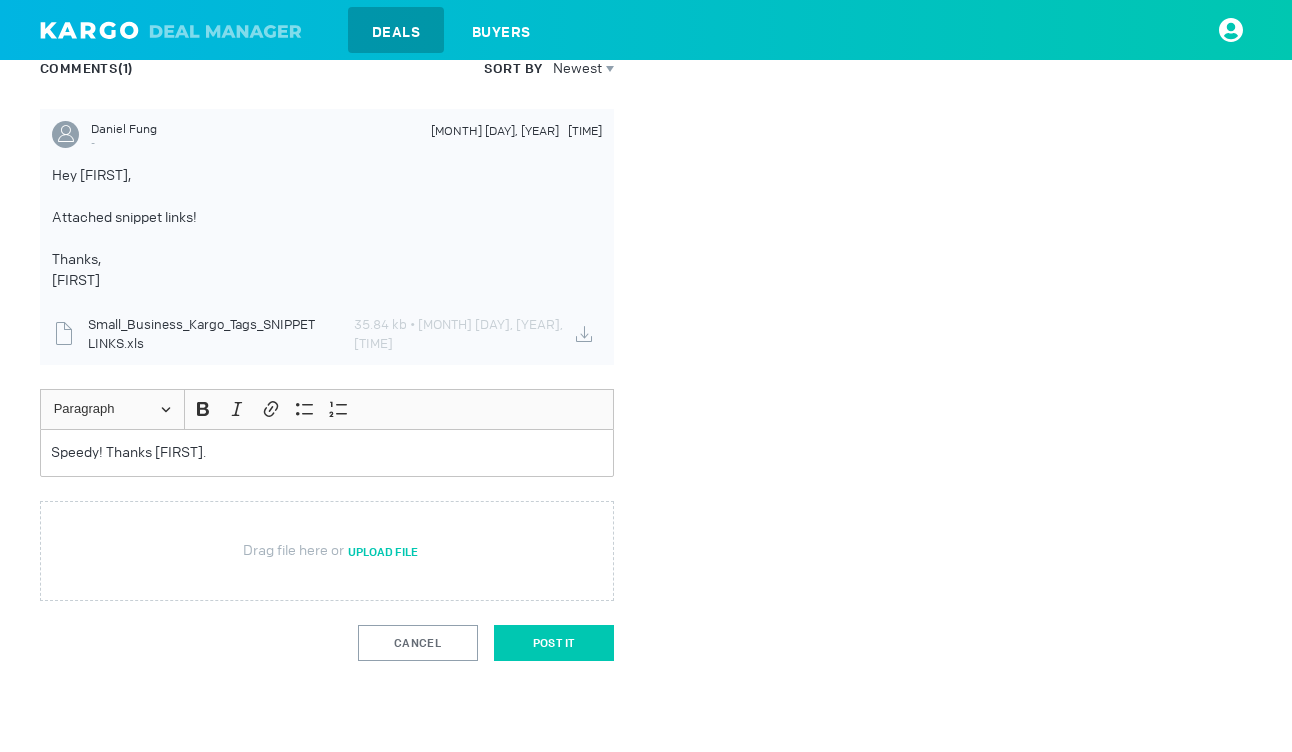 click on "Post It" at bounding box center [554, 643] 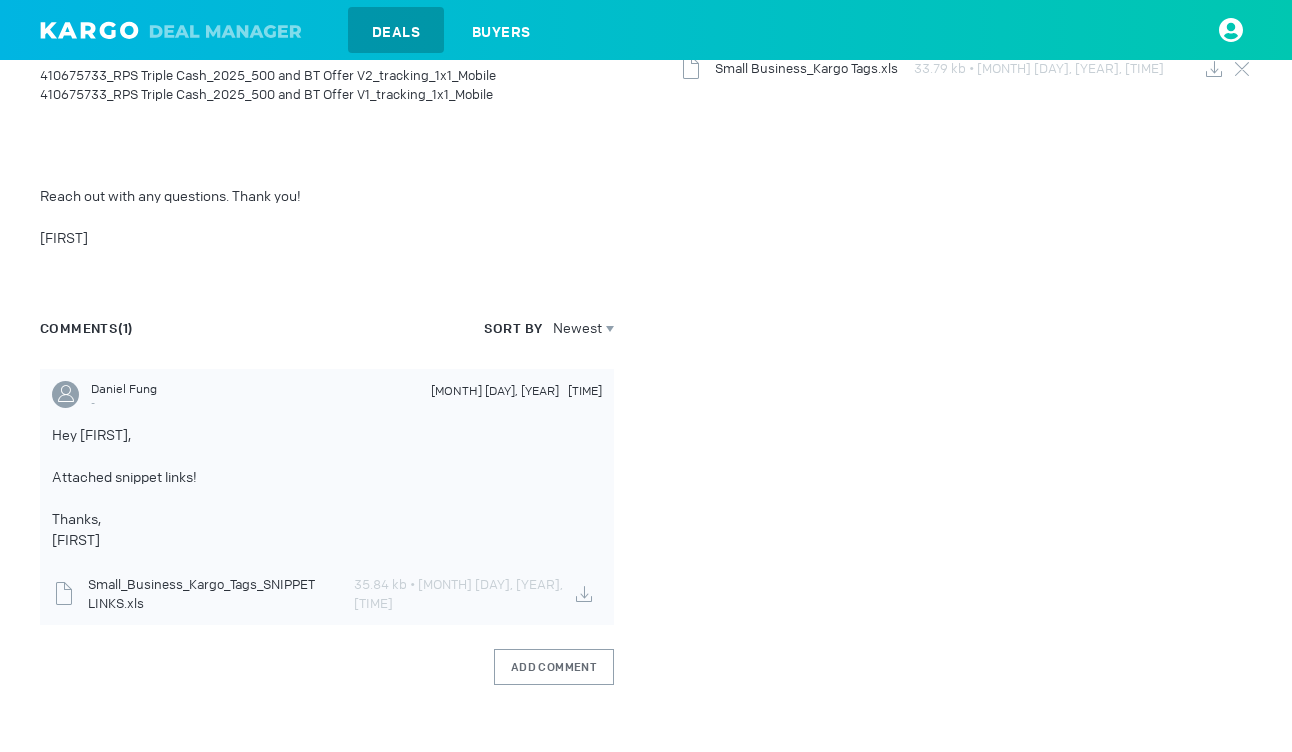 scroll, scrollTop: 602, scrollLeft: 0, axis: vertical 